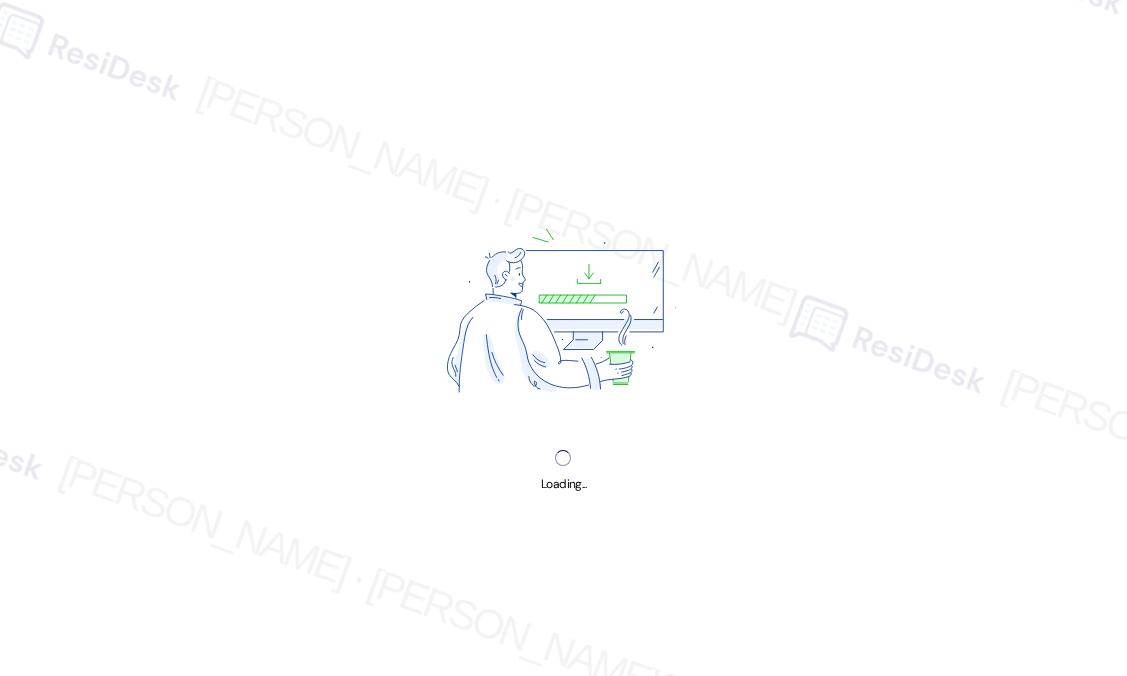 scroll, scrollTop: 0, scrollLeft: 0, axis: both 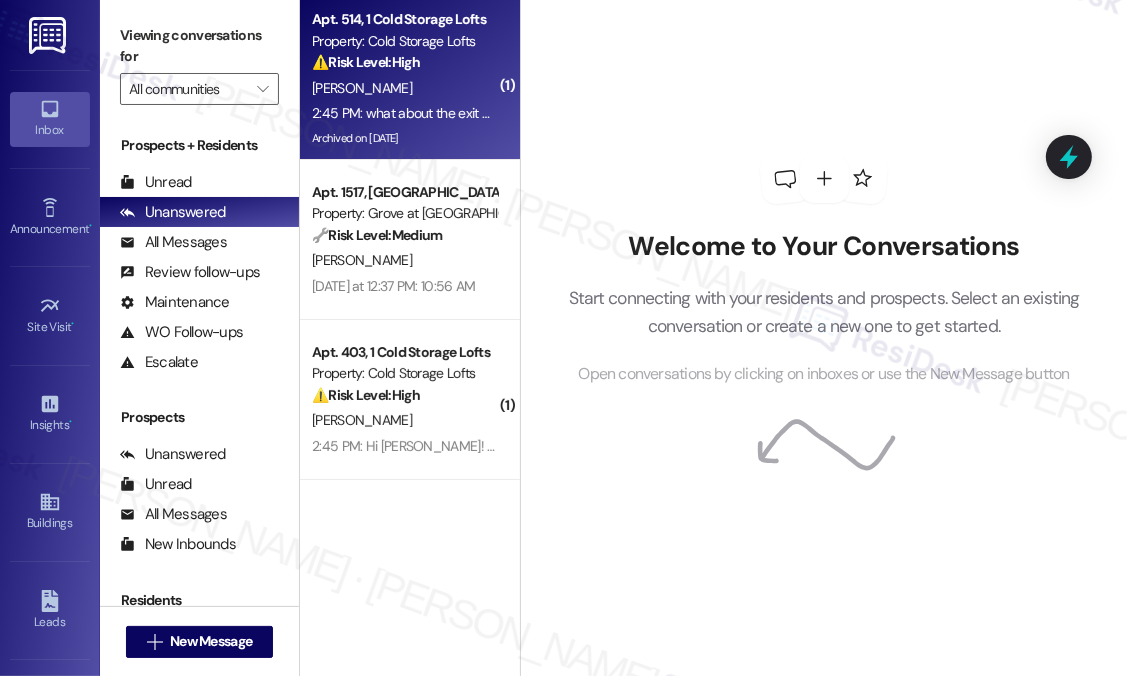 click on "2:45 PM: what about the exit door? 2:45 PM: what about the exit door?" at bounding box center (413, 113) 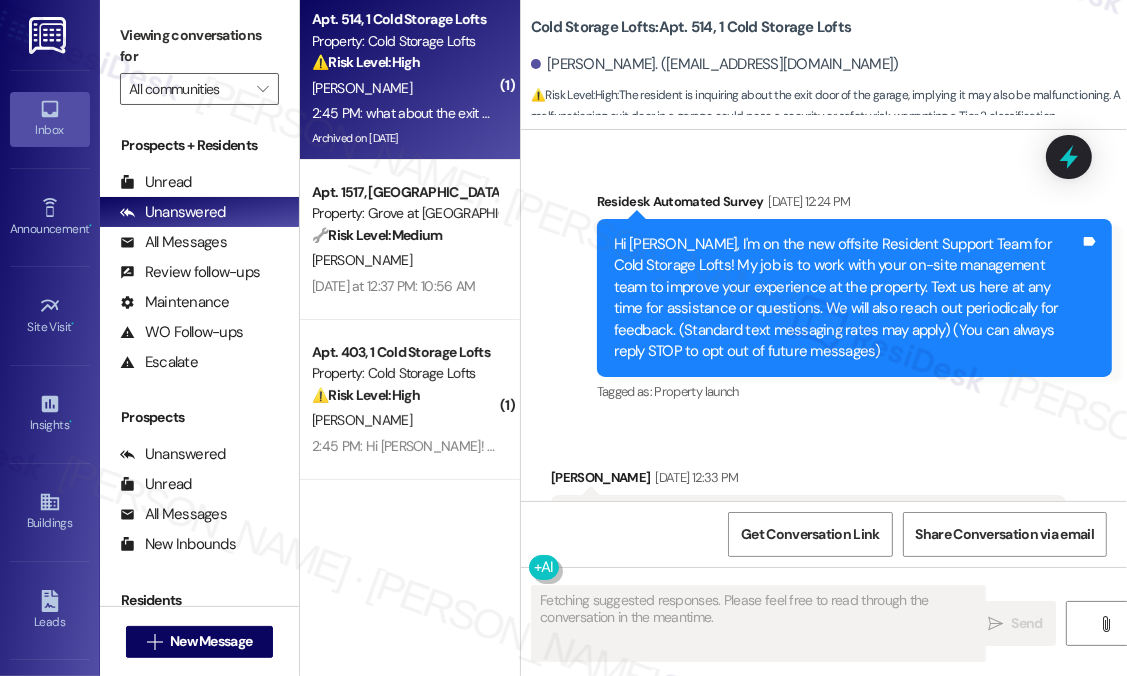 scroll, scrollTop: 64280, scrollLeft: 0, axis: vertical 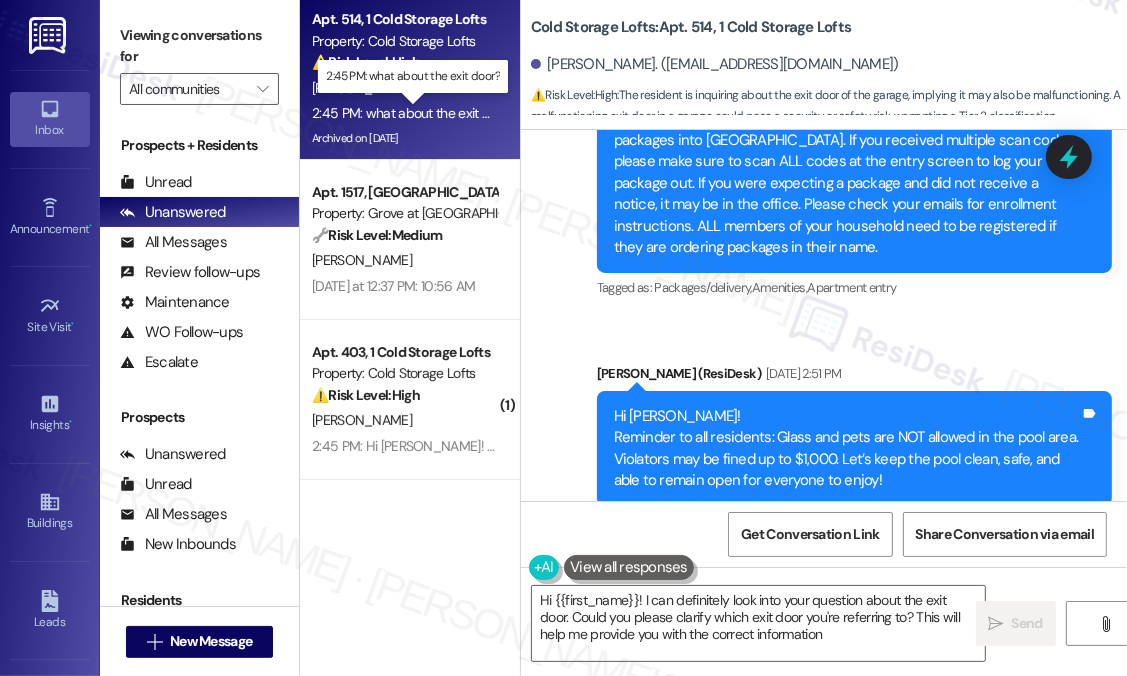 type on "Hi {{first_name}}! I can definitely look into your question about the exit door. Could you please clarify which exit door you're referring to? This will help me provide you with the correct information." 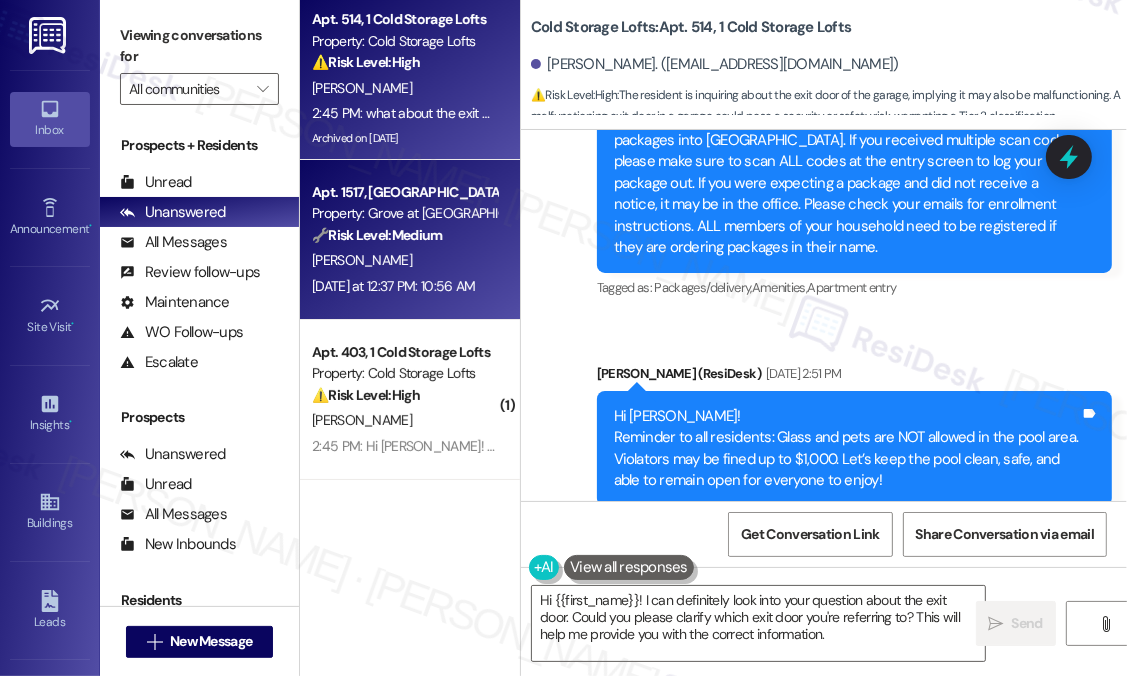 click on "Apt. 1517, [GEOGRAPHIC_DATA] at [GEOGRAPHIC_DATA] Property: Grove at [GEOGRAPHIC_DATA] 🔧  Risk Level:  Medium The resident is following up on a package delivery issue. While inconvenient, it does not pose an immediate threat to safety or property. The resident is simply requesting the locker code. [PERSON_NAME] [DATE] at 12:37 PM: 10:56 AM [DATE] at 12:37 PM: 10:56 AM" at bounding box center (410, 240) 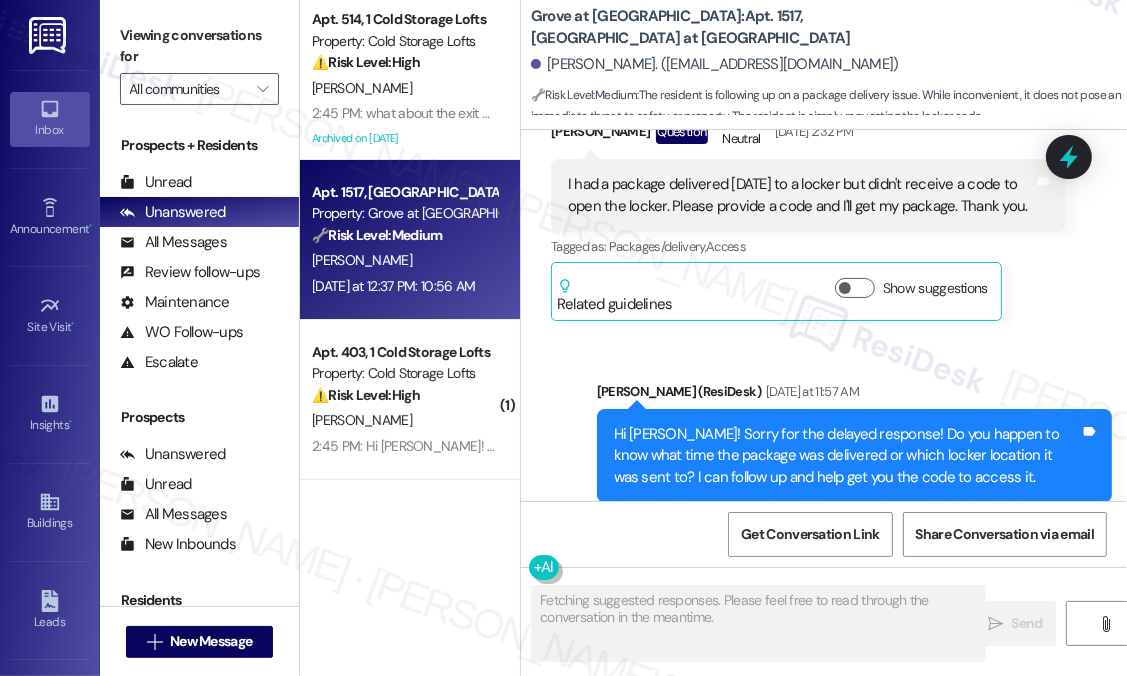 scroll, scrollTop: 16664, scrollLeft: 0, axis: vertical 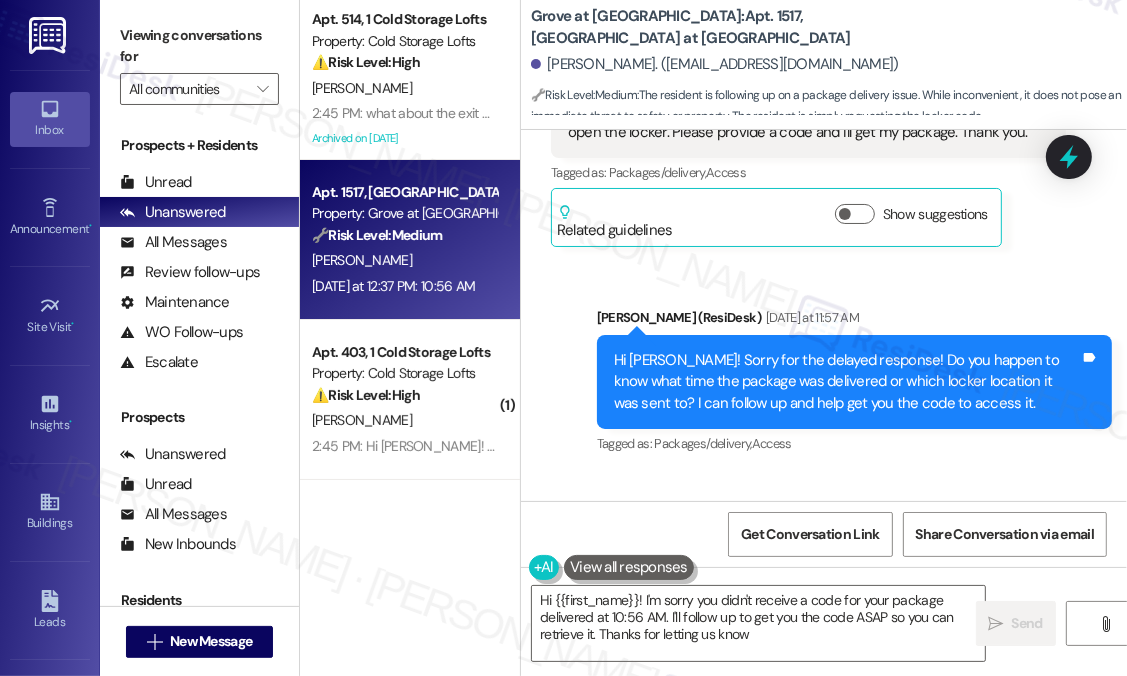 type on "Hi {{first_name}}! I'm sorry you didn't receive a code for your package delivered at 10:56 AM. I'll follow up to get you the code ASAP so you can retrieve it. Thanks for letting us know!" 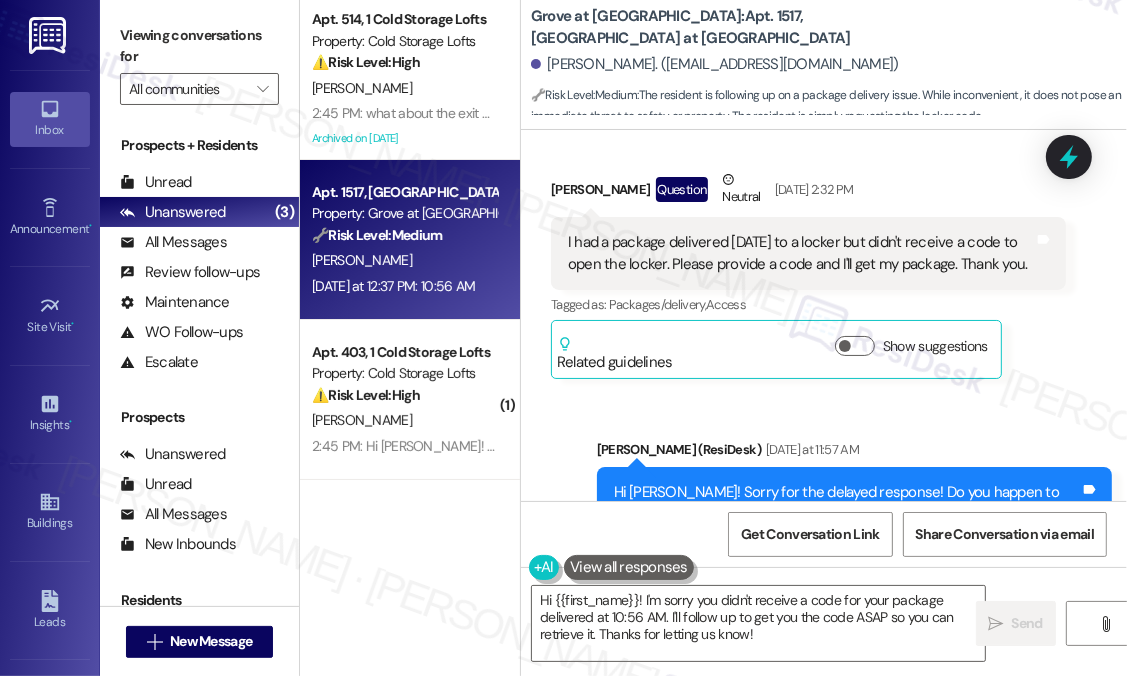scroll, scrollTop: 16365, scrollLeft: 0, axis: vertical 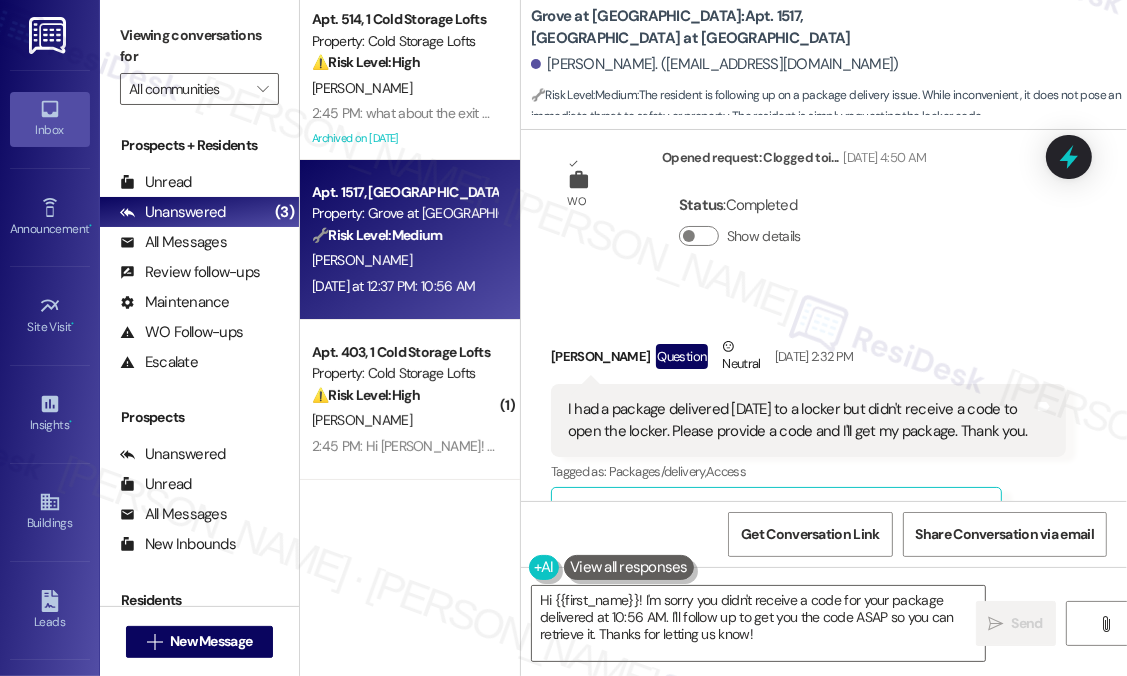 click on "I had a package delivered [DATE] to a locker but didn't receive a code to open the locker.  Please provide a code and I'll get my package.  Thank you." at bounding box center (801, 420) 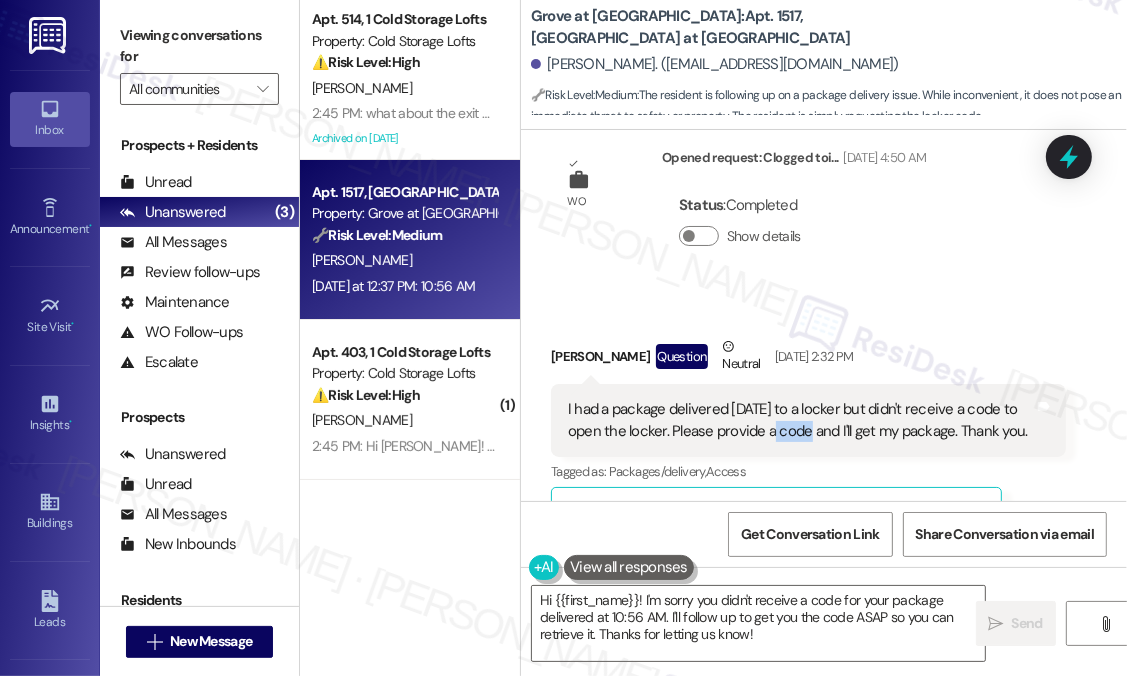 click on "I had a package delivered [DATE] to a locker but didn't receive a code to open the locker.  Please provide a code and I'll get my package.  Thank you." at bounding box center [801, 420] 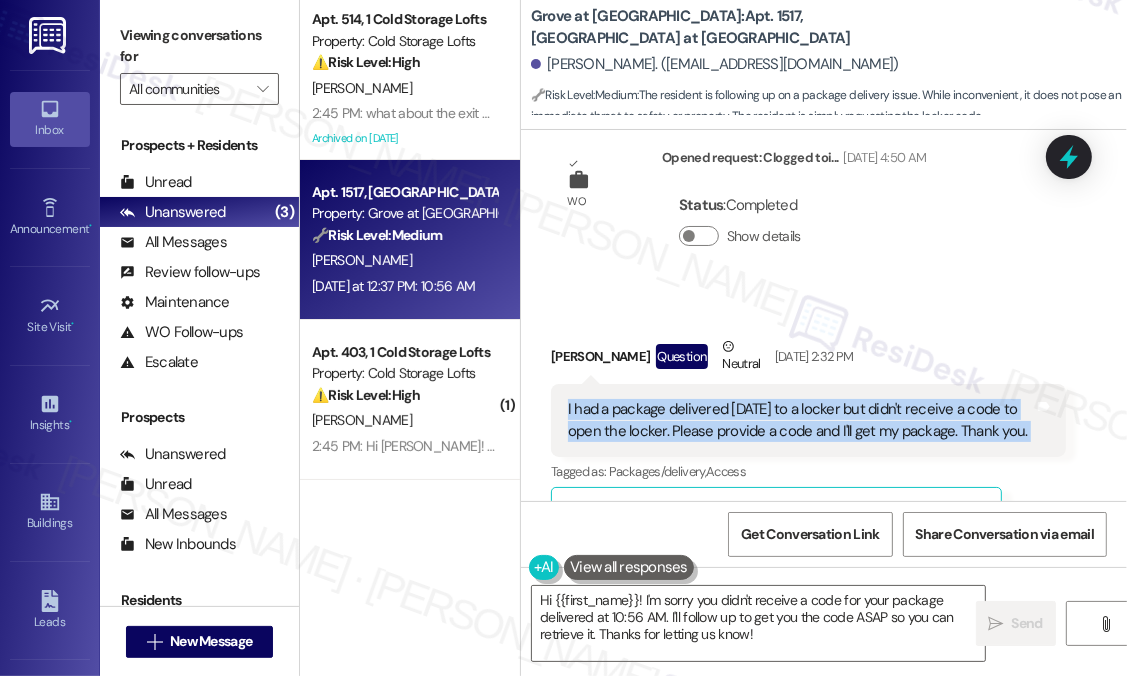 click on "I had a package delivered [DATE] to a locker but didn't receive a code to open the locker.  Please provide a code and I'll get my package.  Thank you." at bounding box center (801, 420) 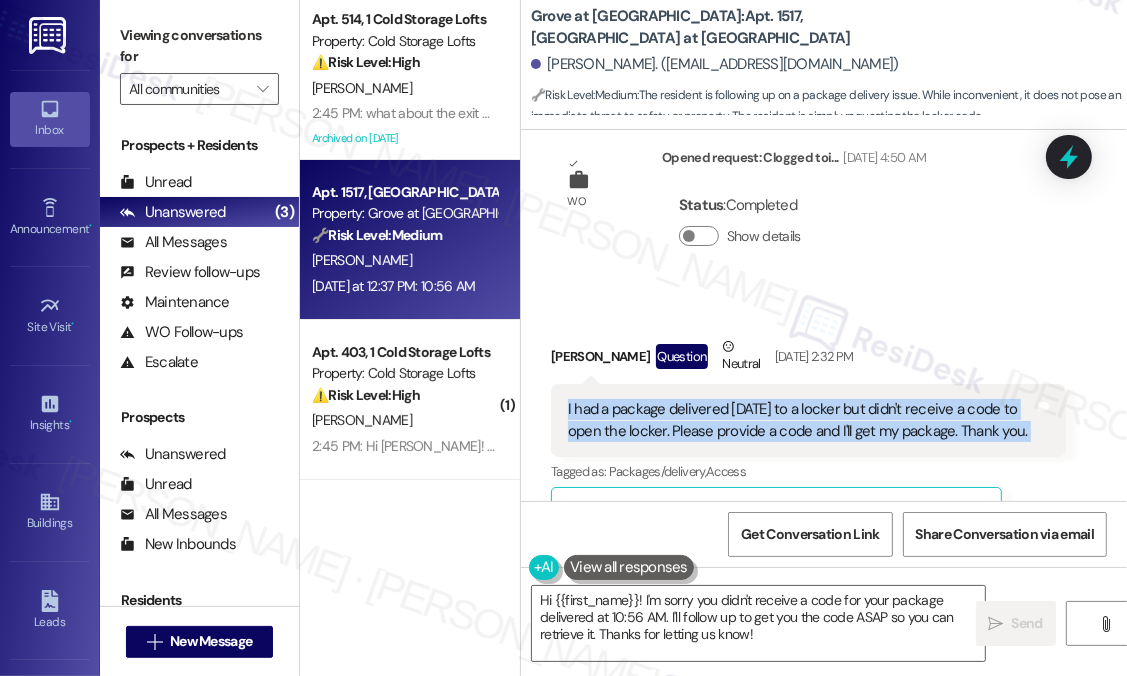 copy on "I had a package delivered [DATE] to a locker but didn't receive a code to open the locker.  Please provide a code and I'll get my package.  Thank you. Tags and notes" 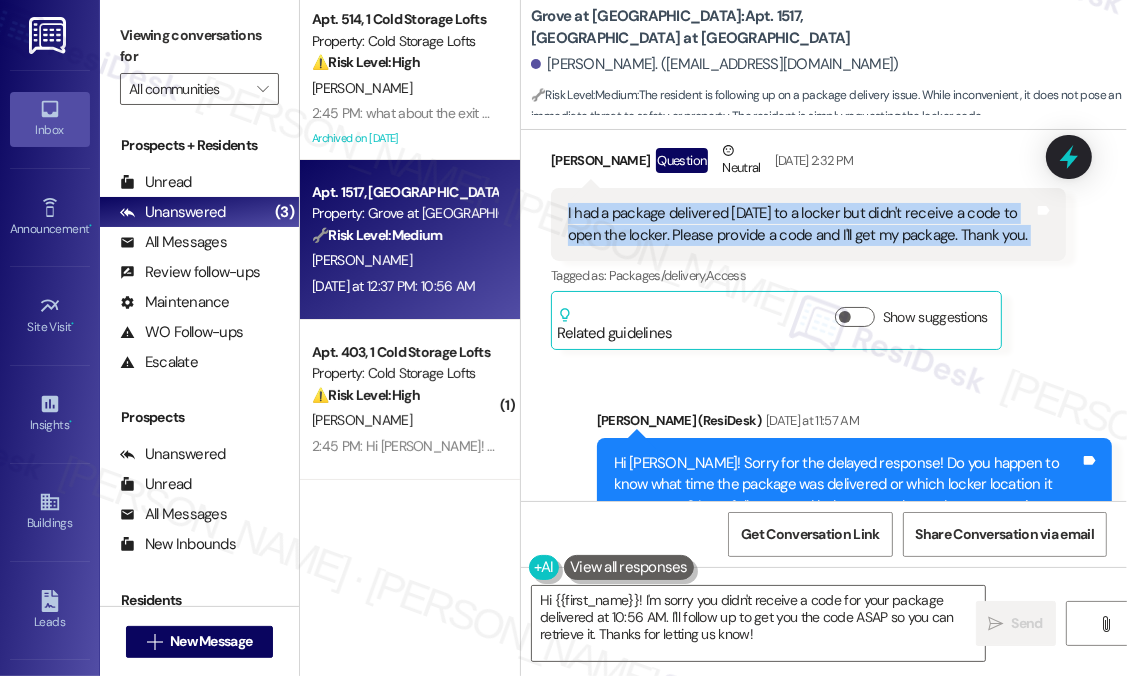 scroll, scrollTop: 16664, scrollLeft: 0, axis: vertical 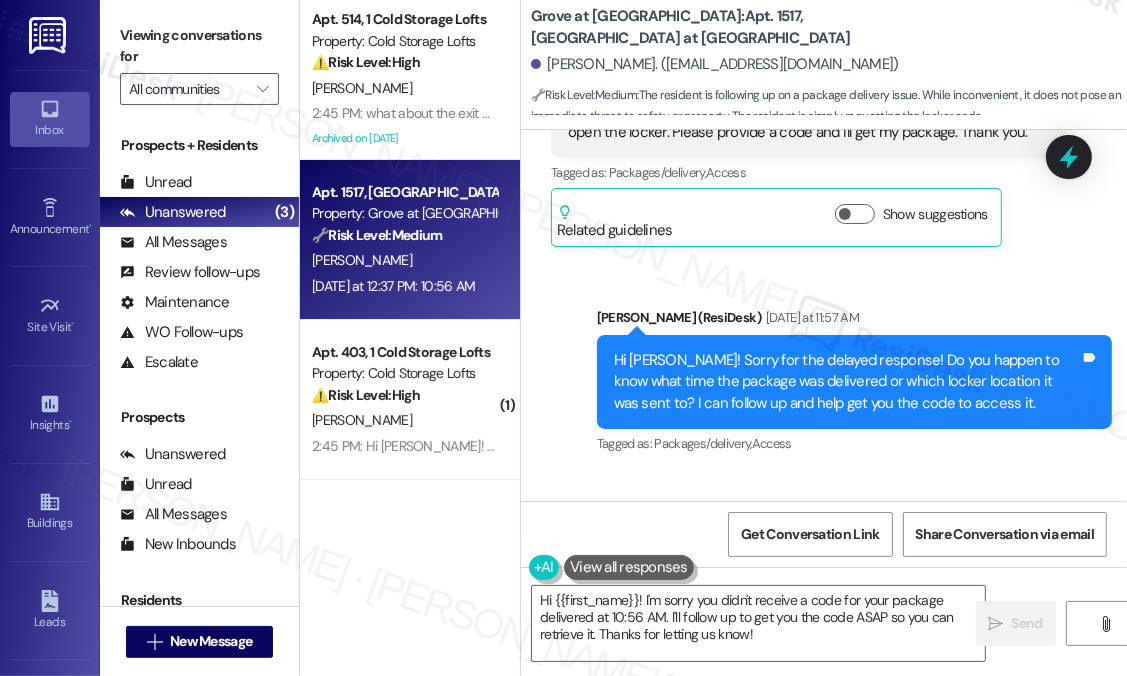 click on "10:56 AM" at bounding box center [596, 572] 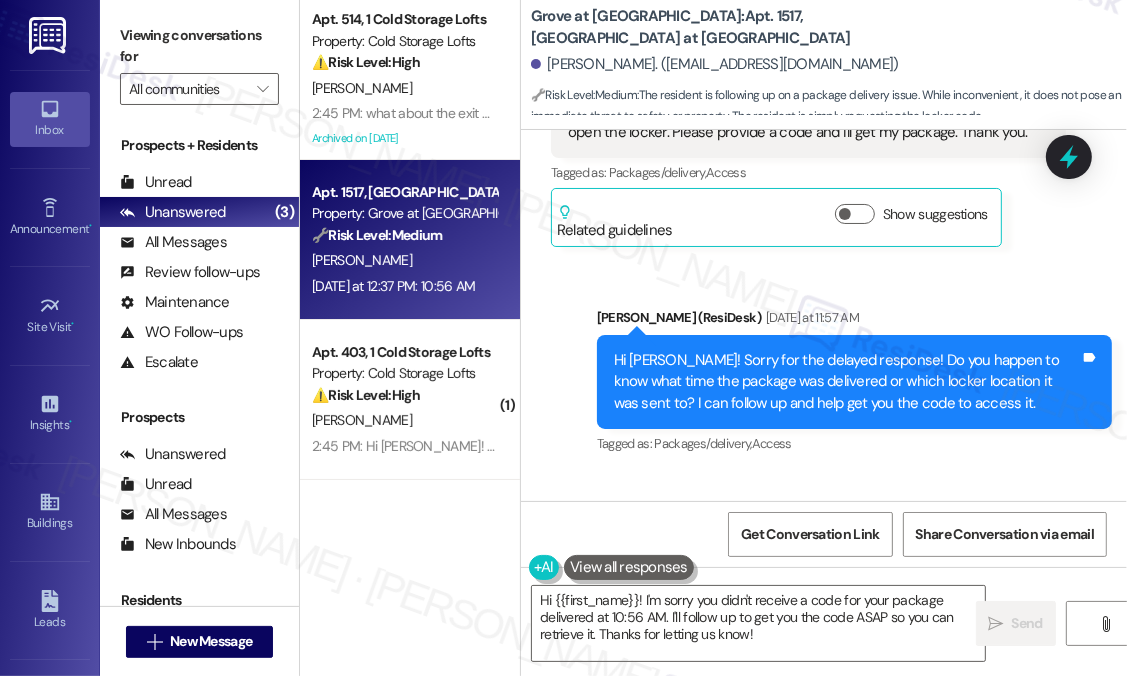 click on "Received via SMS [PERSON_NAME] [DATE] at 12:37 PM 10:56 AM Tags and notes" at bounding box center (824, 543) 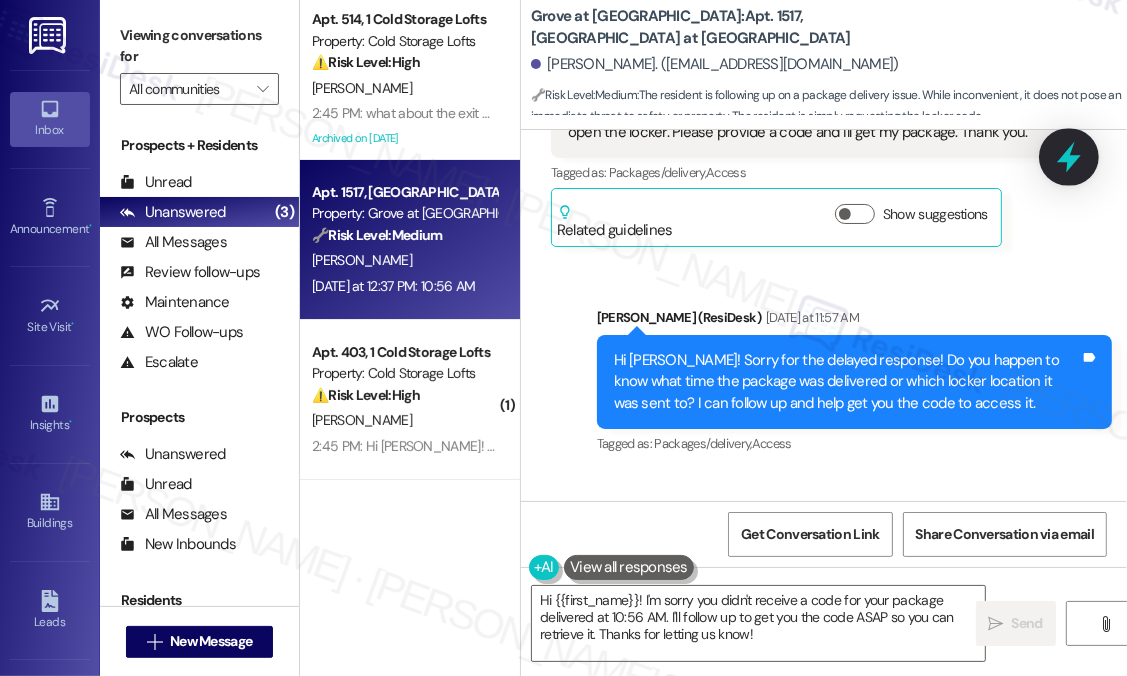 click 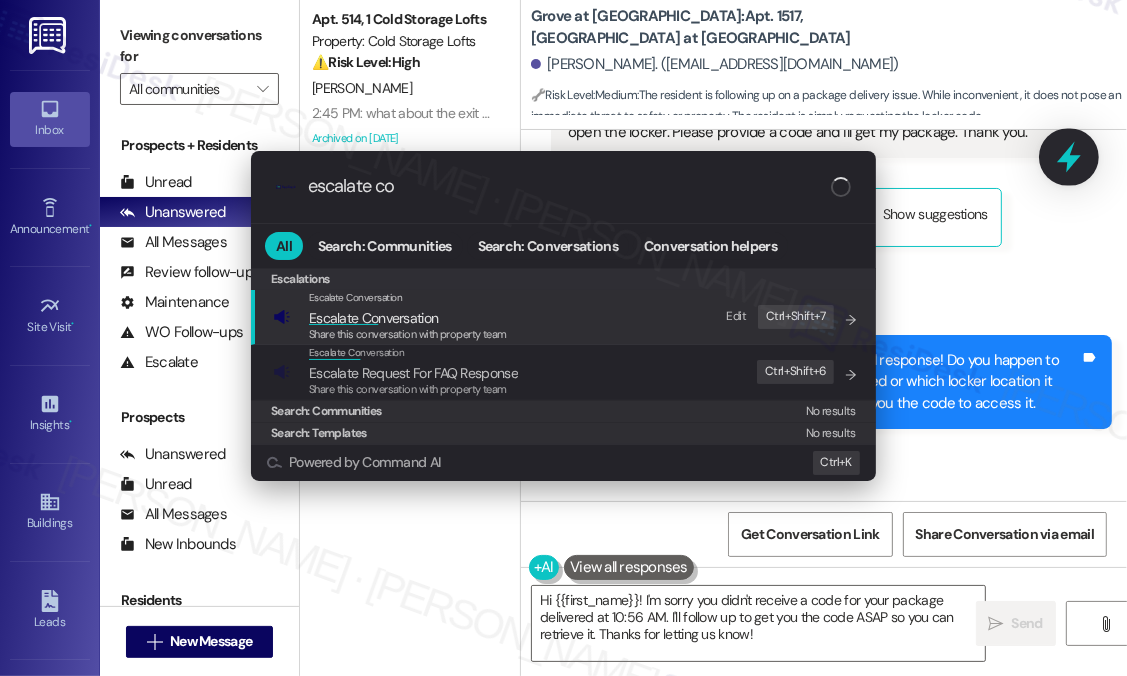 type on "escalate con" 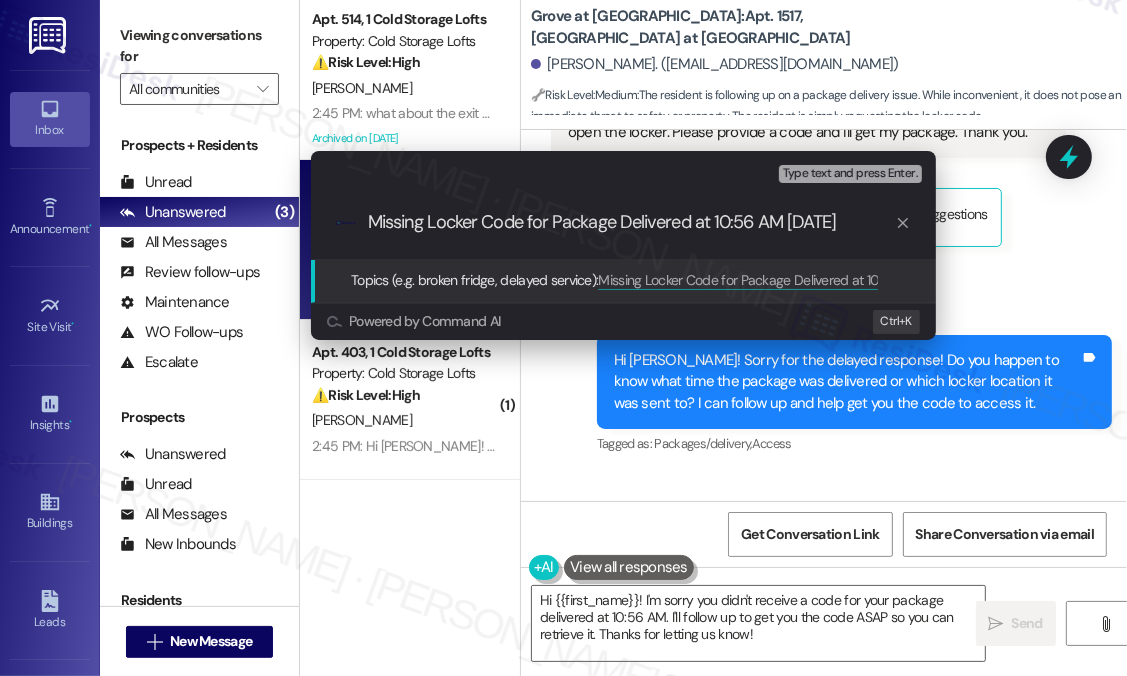 click on "Escalate Conversation High risk Topics (e.g. broken fridge, delayed service) Any messages to highlight in the email? Type text and press Enter. .cls-1{fill:#0a055f;}.cls-2{fill:#0cc4c4;} resideskLogoBlueOrange Missing Locker Code for Package Delivered at 10:56 AM [DATE] Topics (e.g. broken fridge, delayed service):  Missing Locker Code for Package Delivered at 10:56 AM [DATE] Powered by Command AI Ctrl+ K" at bounding box center (563, 338) 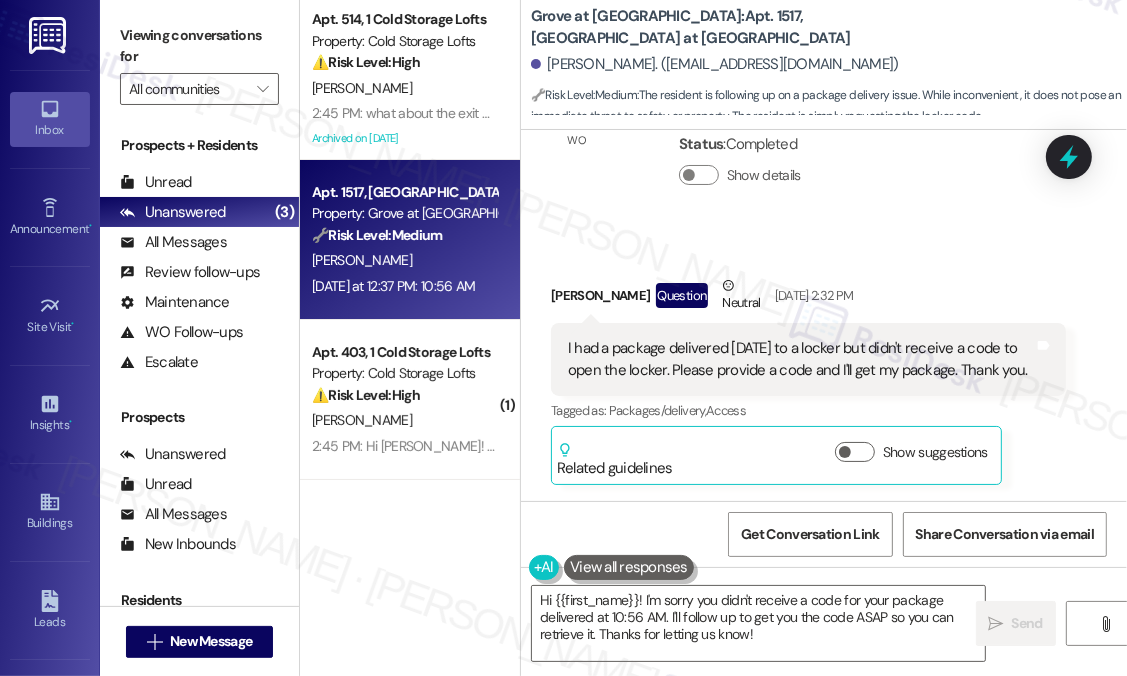 scroll, scrollTop: 16364, scrollLeft: 0, axis: vertical 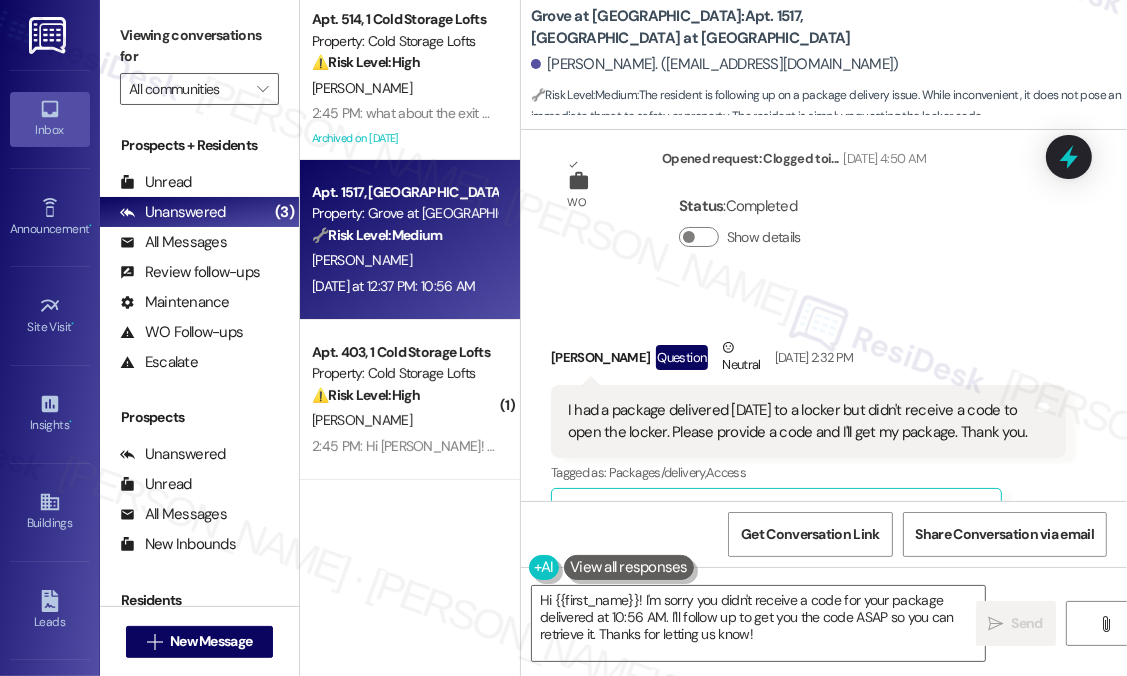 click 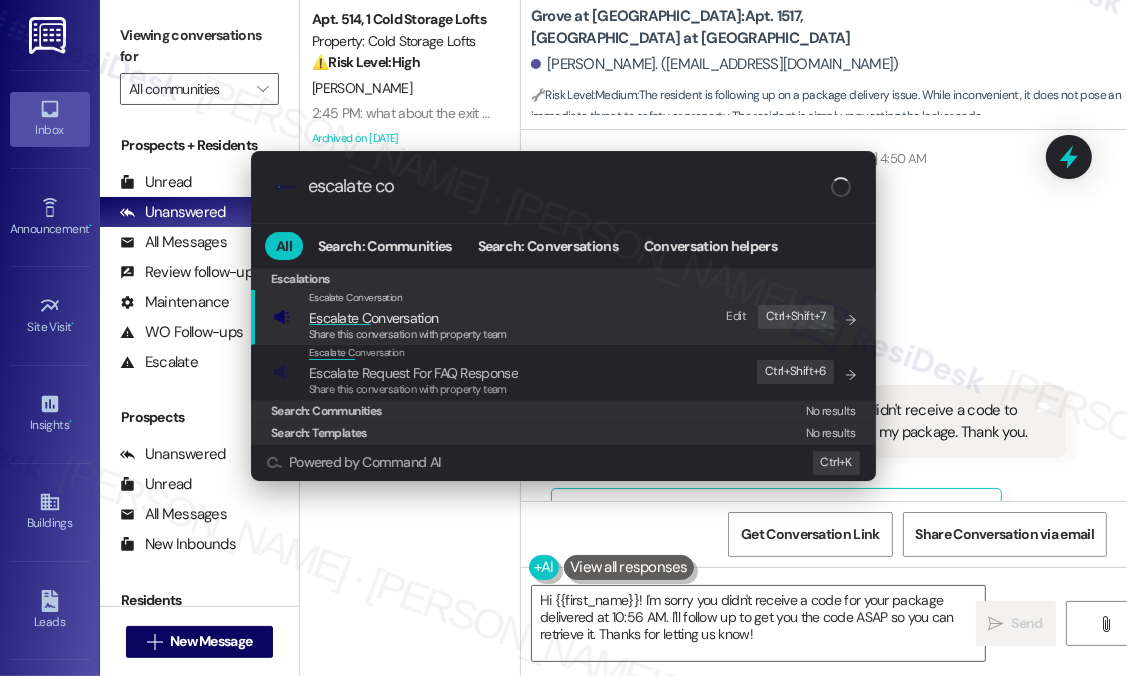 type on "escalate con" 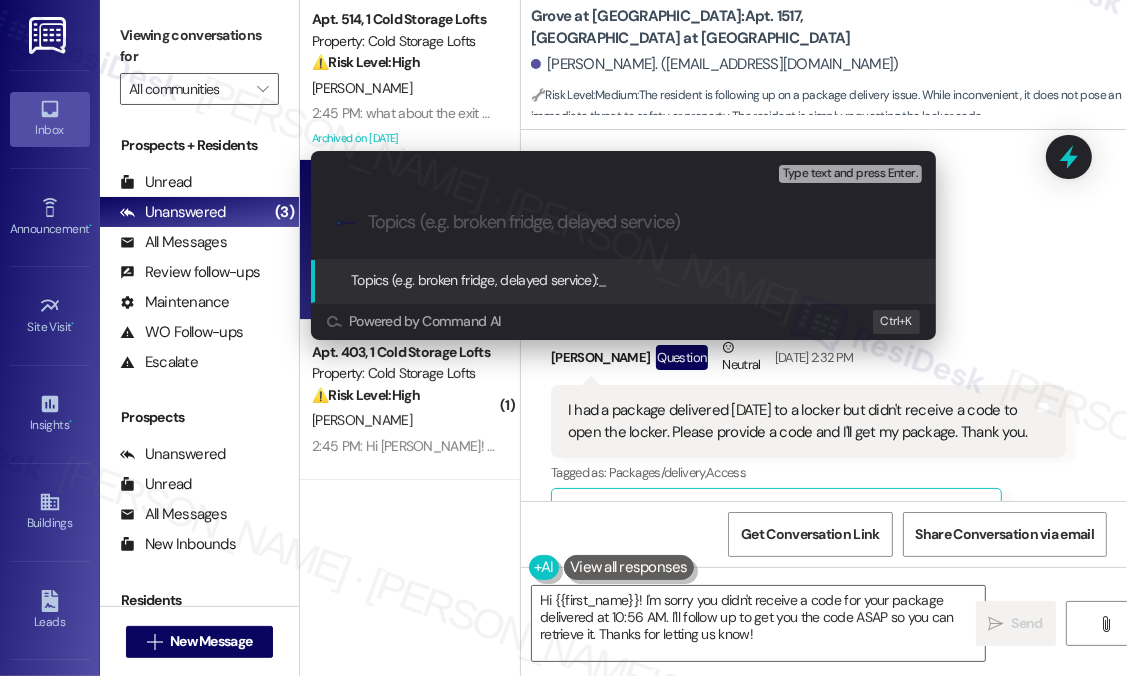 paste on "Missing Locker Code for Package Delivered at 10:56 AM [DATE]" 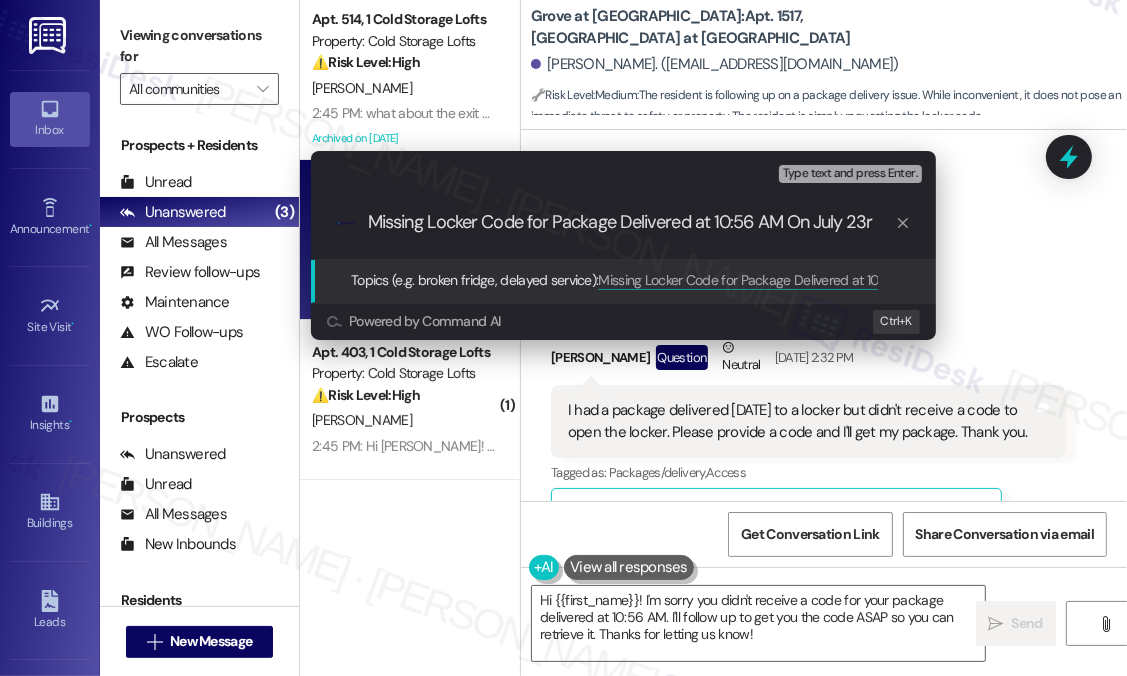 type on "Missing Locker Code for Package Delivered at 10:56 AM On [DATE]" 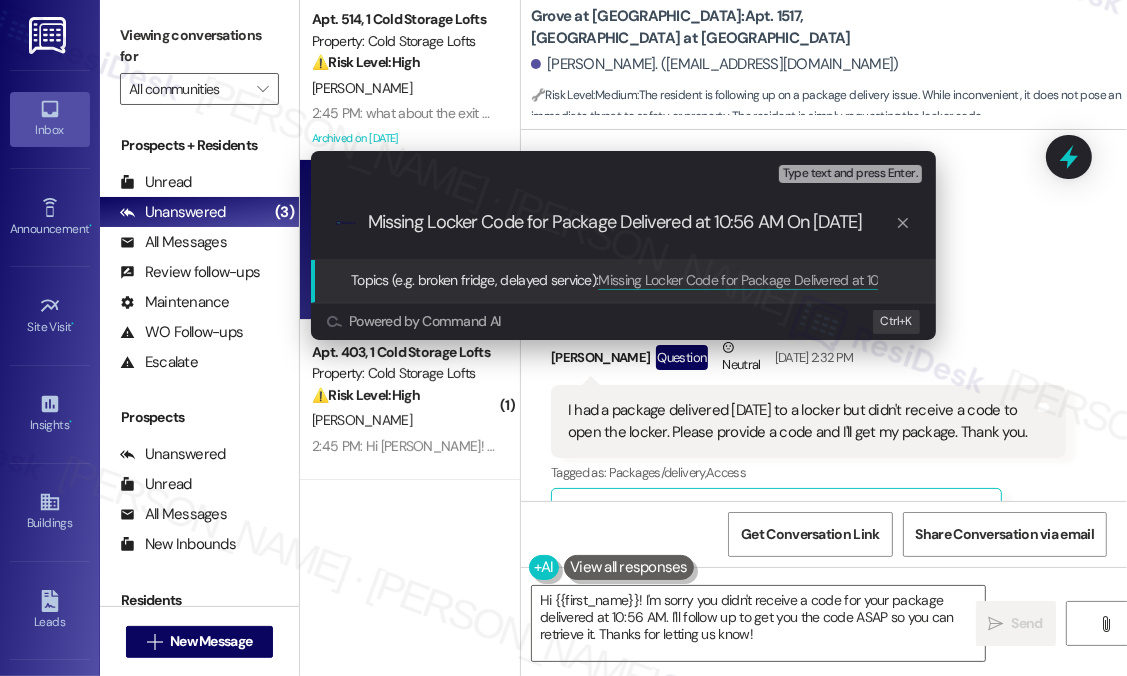 type 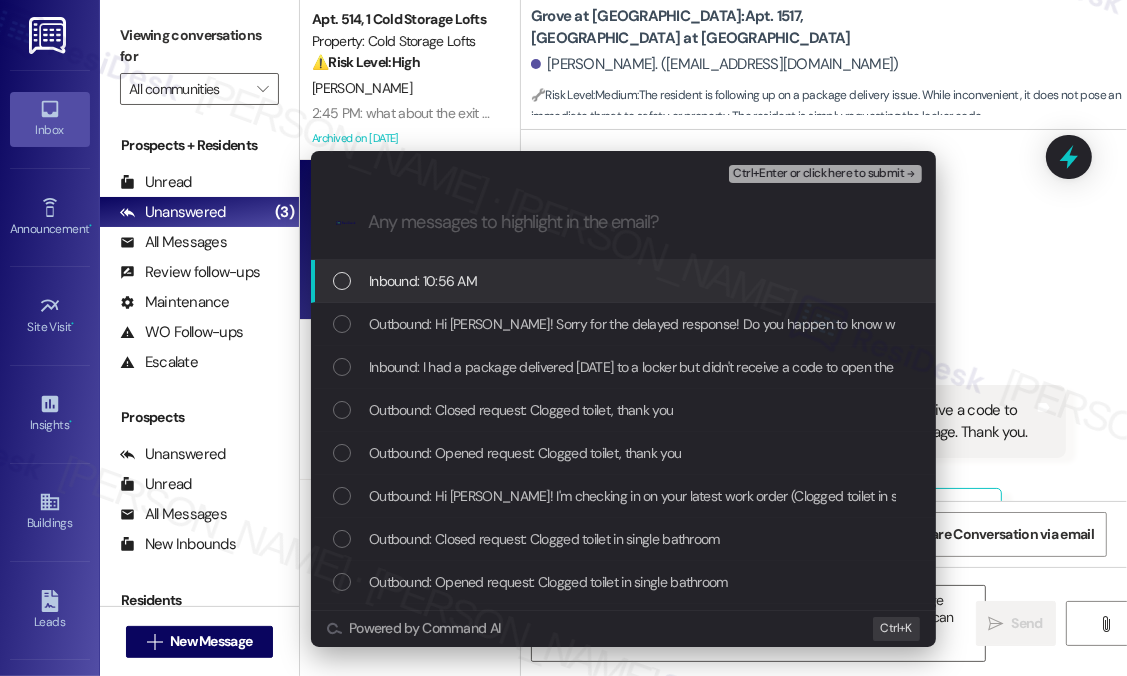click on "Inbound: 10:56 AM" at bounding box center (625, 281) 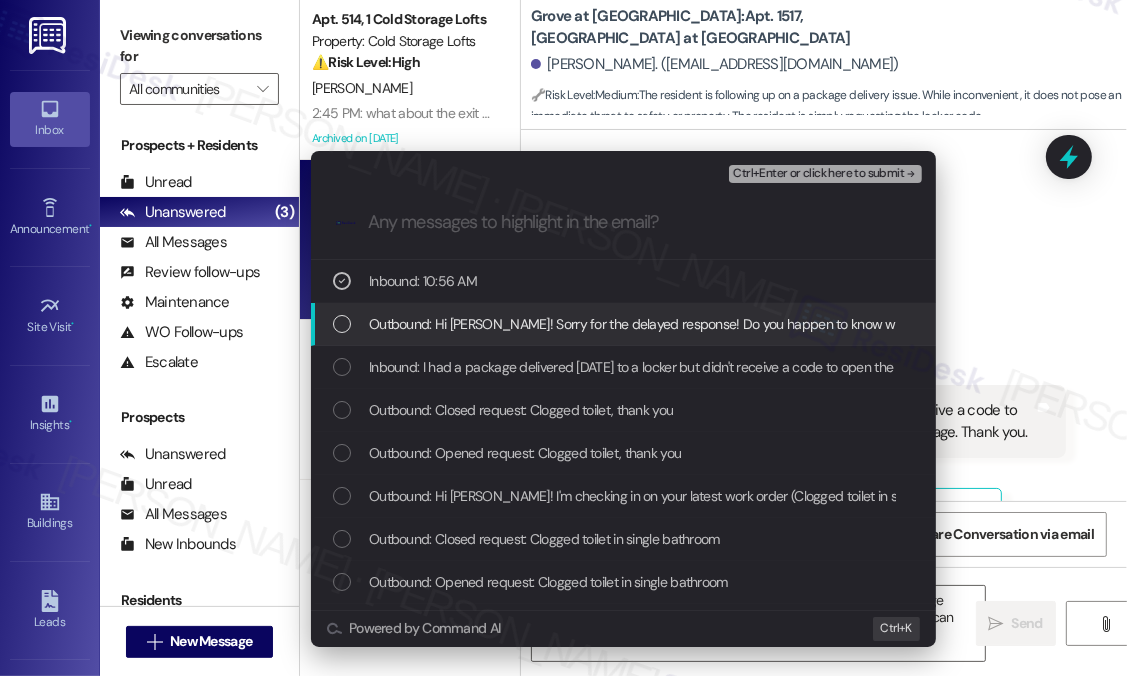 click on "Outbound: Hi [PERSON_NAME]! Sorry for the delayed response! Do you happen to know what time the package was delivered or which locker location it was sent to? I can follow up and help get you the code to access it." at bounding box center (1007, 324) 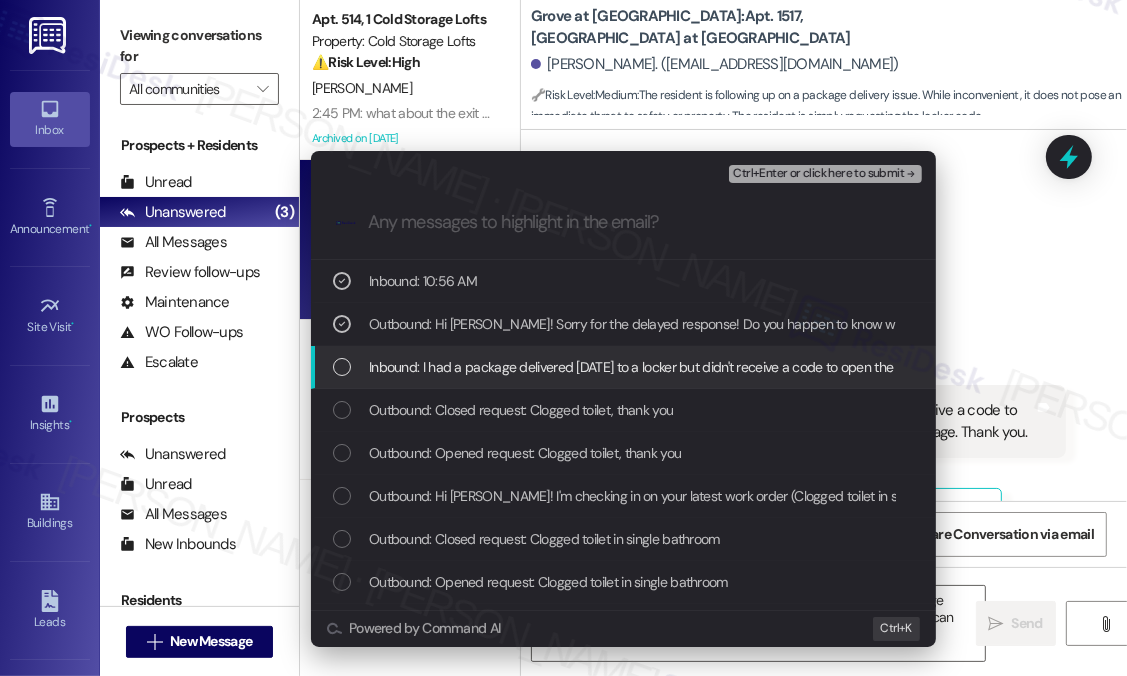 click on "Inbound: I had a package delivered [DATE] to a locker but didn't receive a code to open the locker.  Please provide a code and I'll get my package.  Thank you." at bounding box center (818, 367) 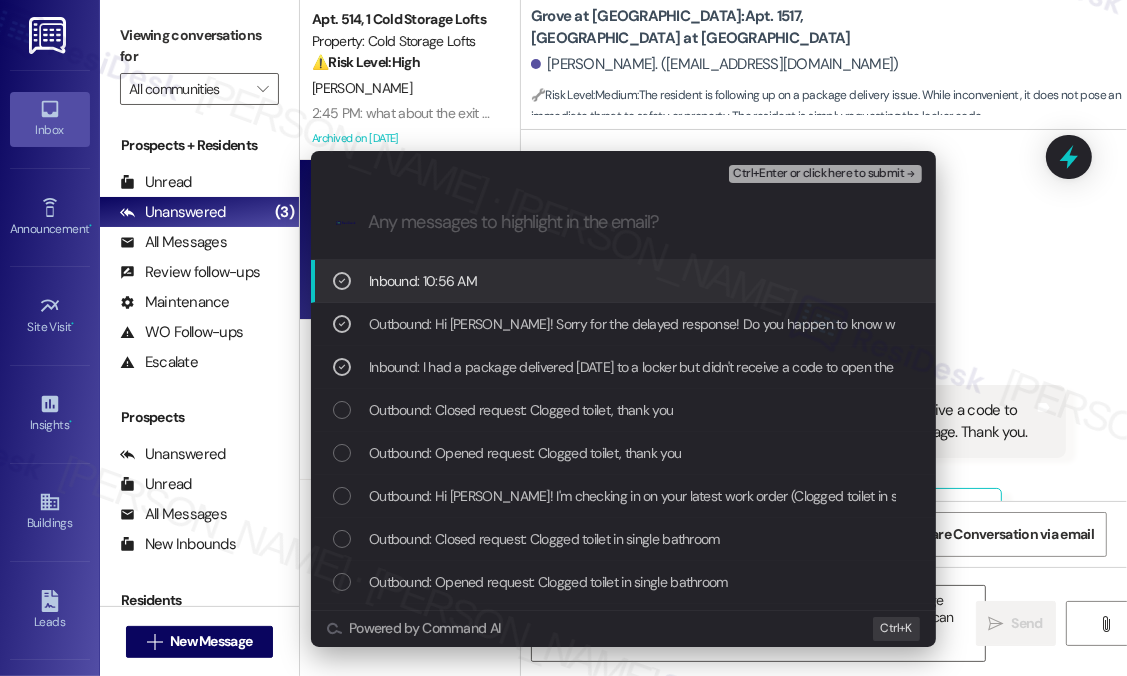 click on "Ctrl+Enter or click here to submit" at bounding box center [818, 174] 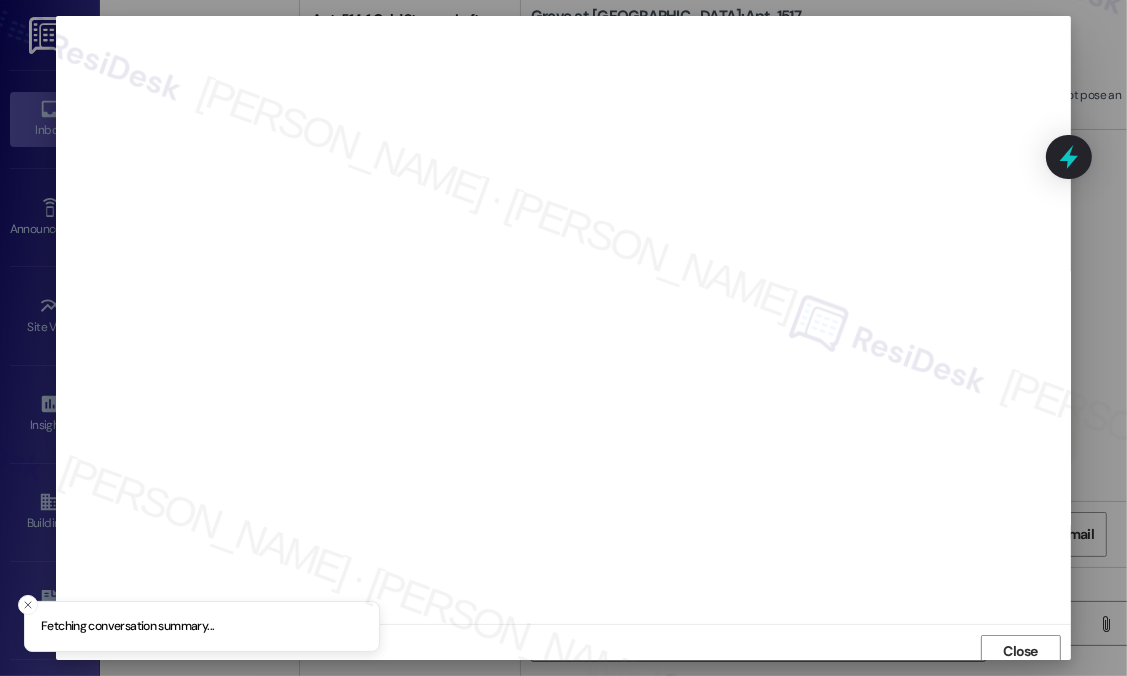 scroll, scrollTop: 7, scrollLeft: 0, axis: vertical 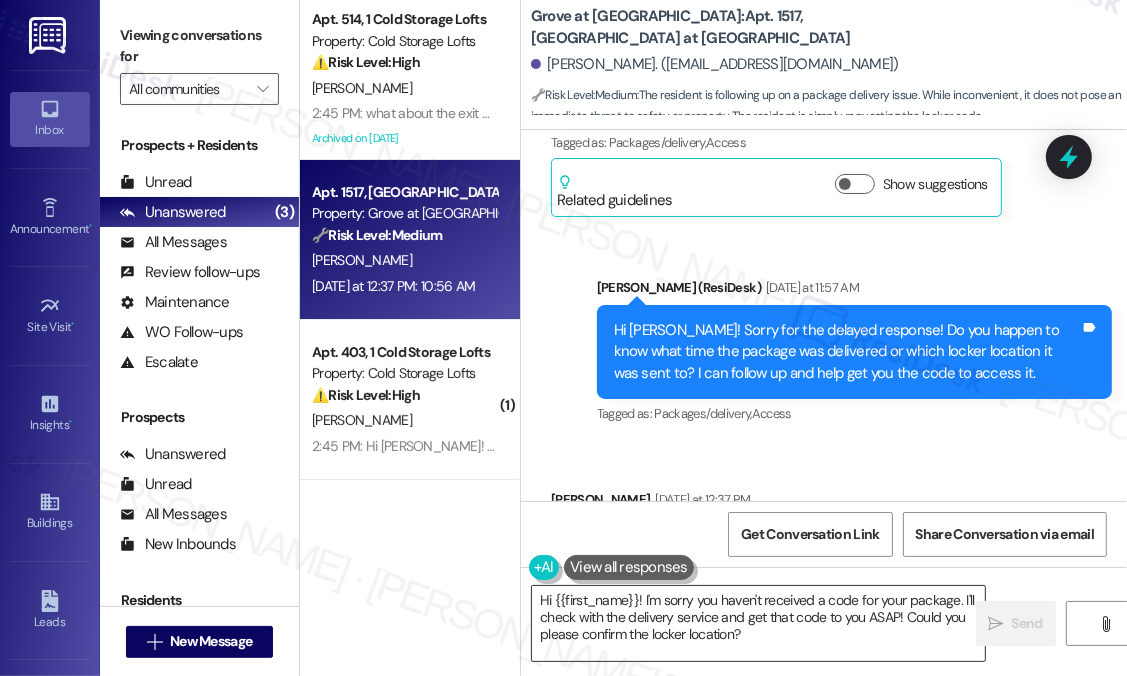 click on "Hi {{first_name}}! I'm sorry you haven't received a code for your package. I'll check with the delivery service and get that code to you ASAP! Could you please confirm the locker location?" at bounding box center [758, 623] 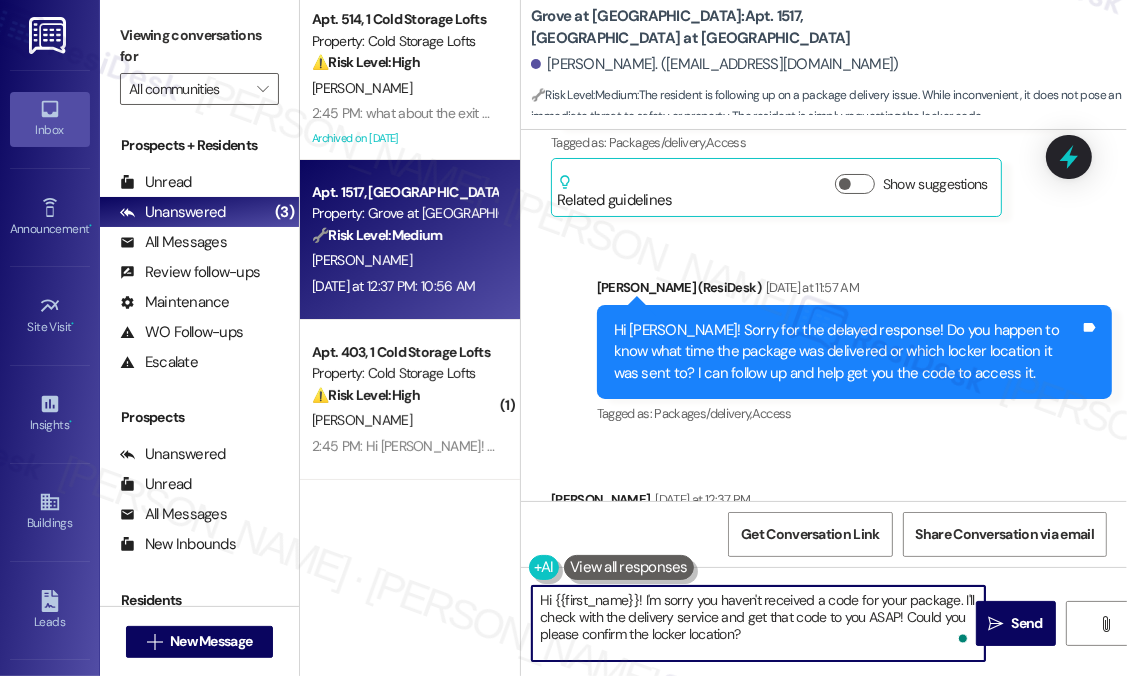 click on "Hi {{first_name}}! I'm sorry you haven't received a code for your package. I'll check with the delivery service and get that code to you ASAP! Could you please confirm the locker location?" at bounding box center [758, 623] 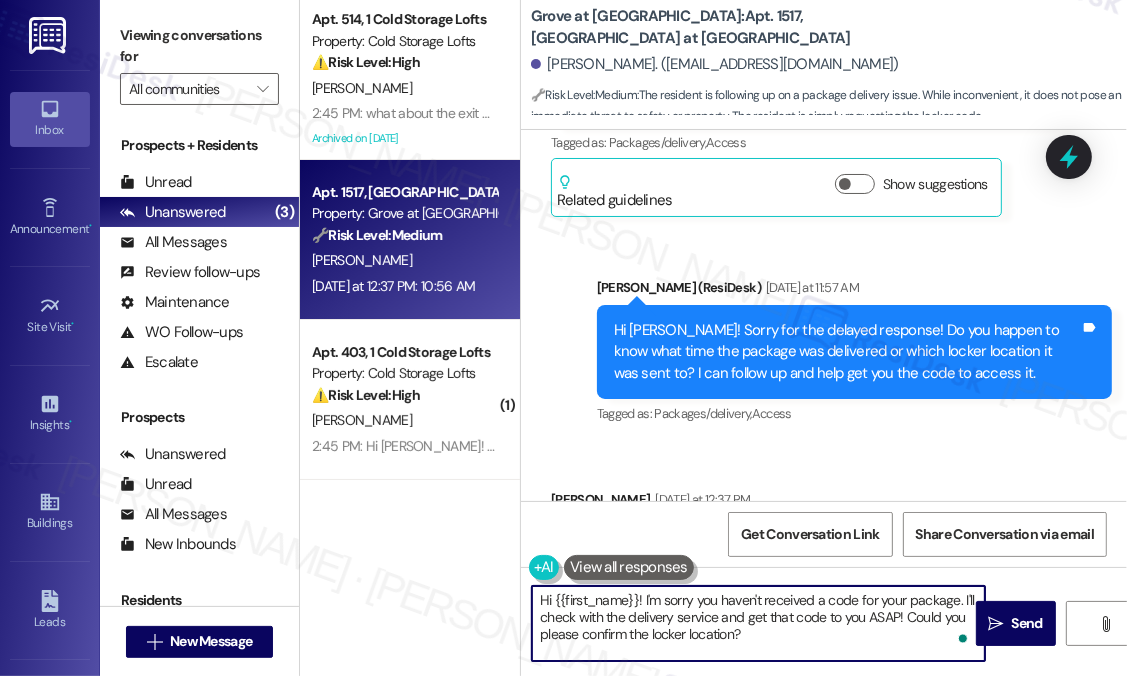 click on "Hi {{first_name}}! I'm sorry you haven't received a code for your package. I'll check with the delivery service and get that code to you ASAP! Could you please confirm the locker location?" at bounding box center [758, 623] 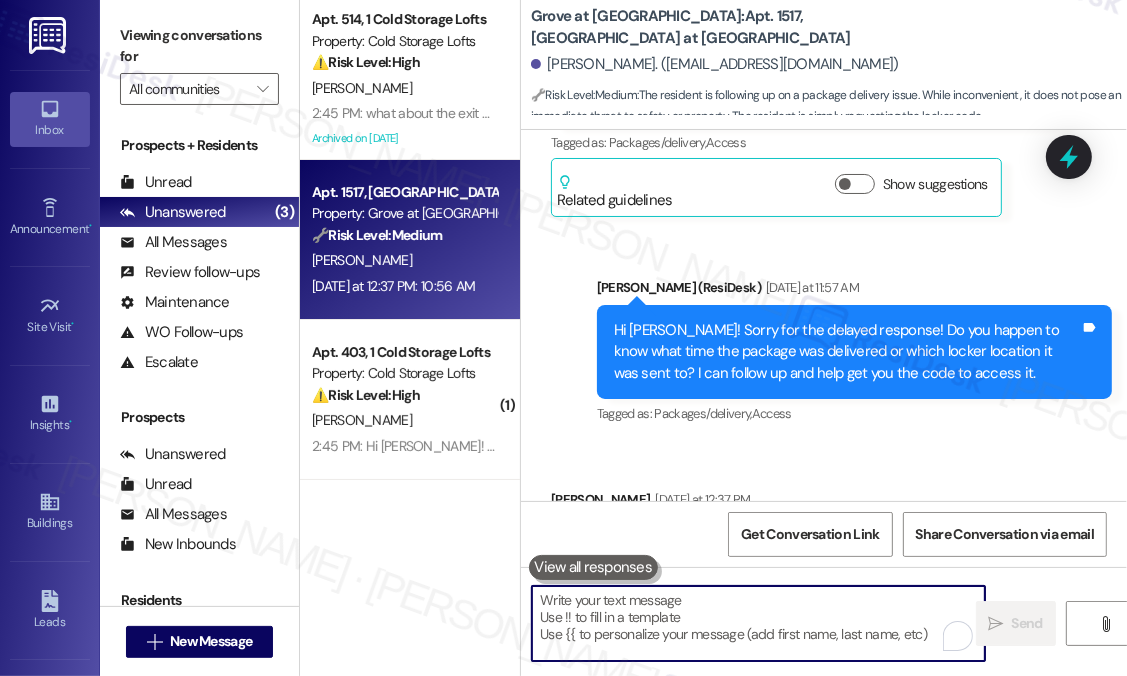 scroll, scrollTop: 16693, scrollLeft: 0, axis: vertical 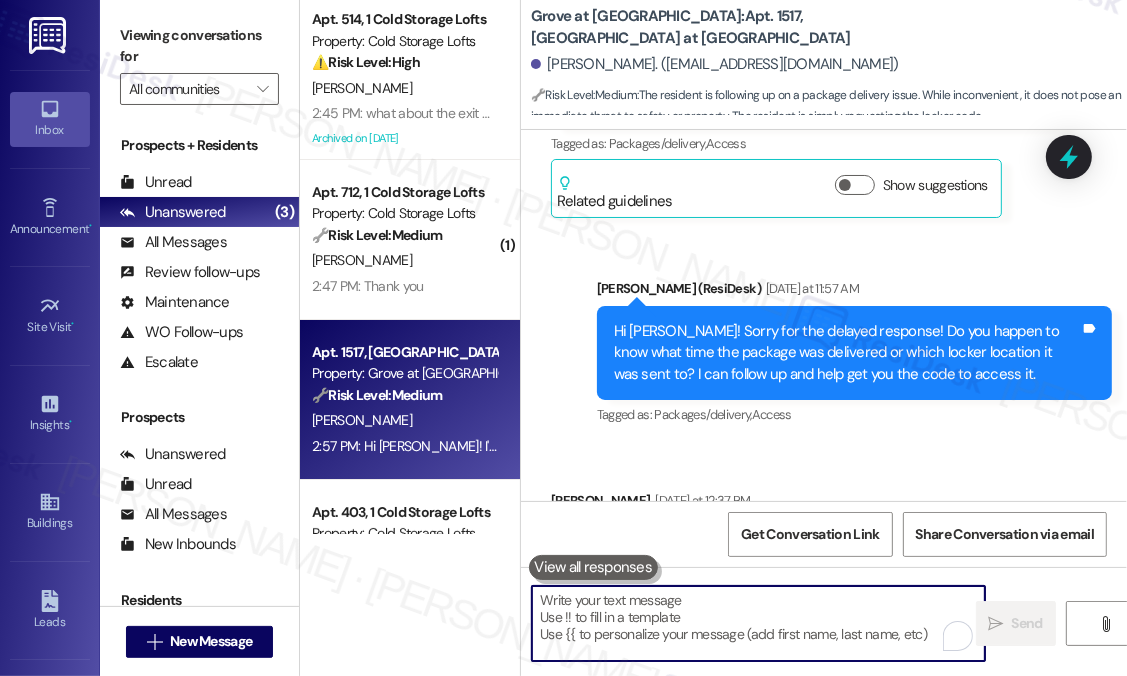 type 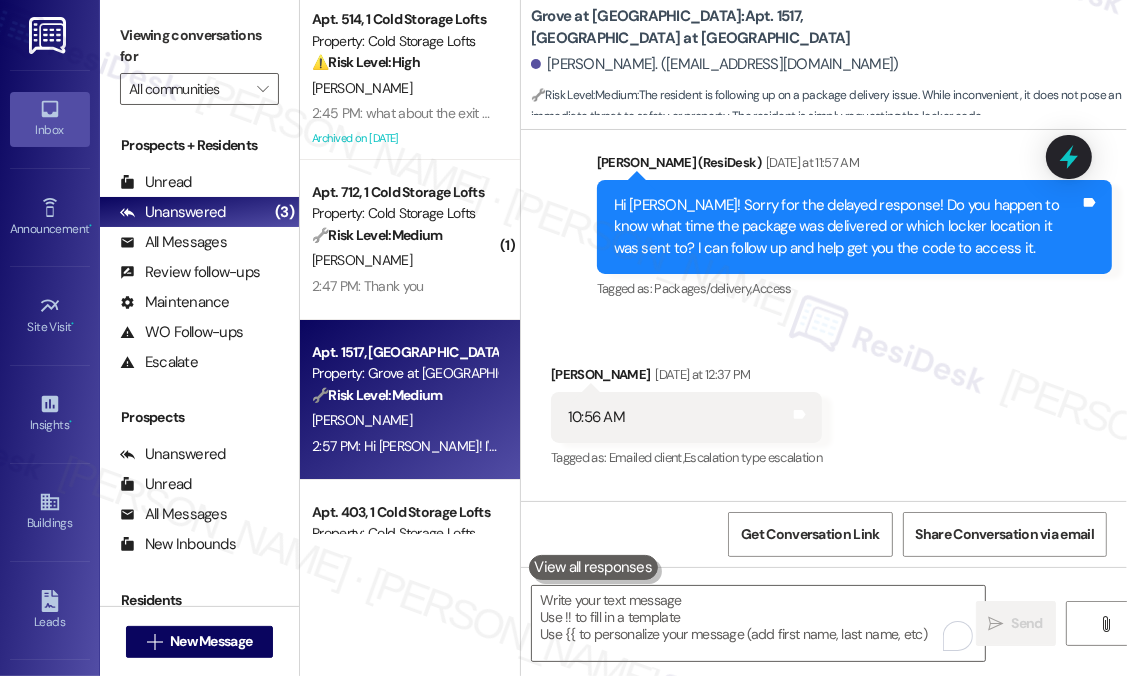 scroll, scrollTop: 16855, scrollLeft: 0, axis: vertical 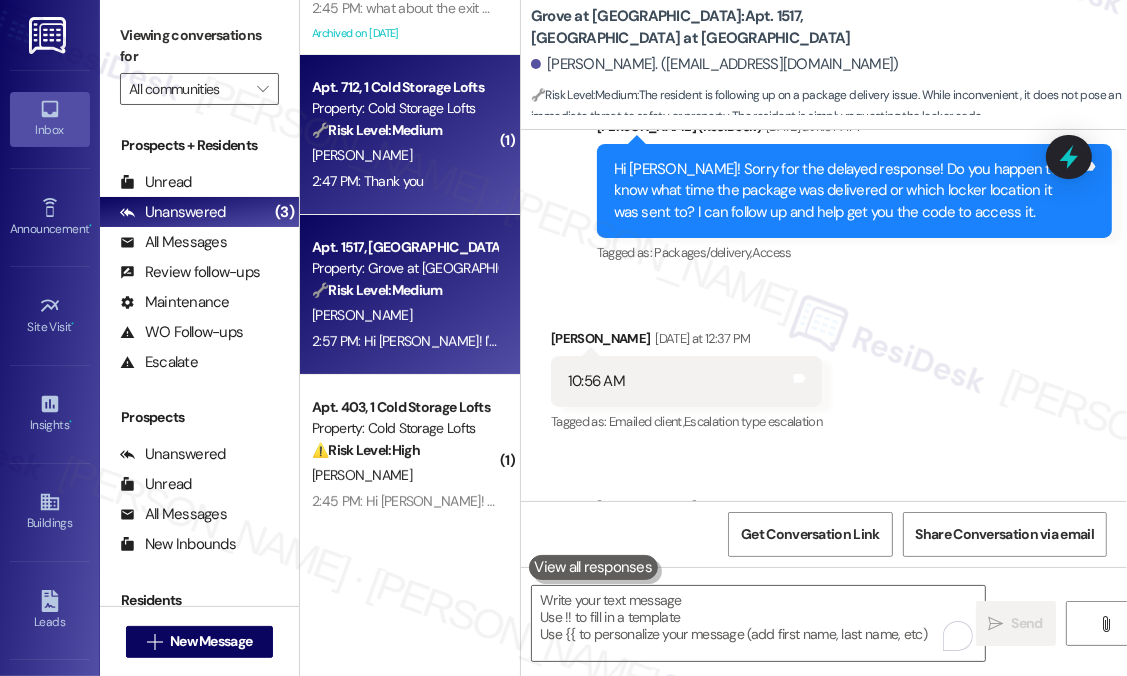 click on "2:47 PM: Thank you  2:47 PM: Thank you" at bounding box center (367, 181) 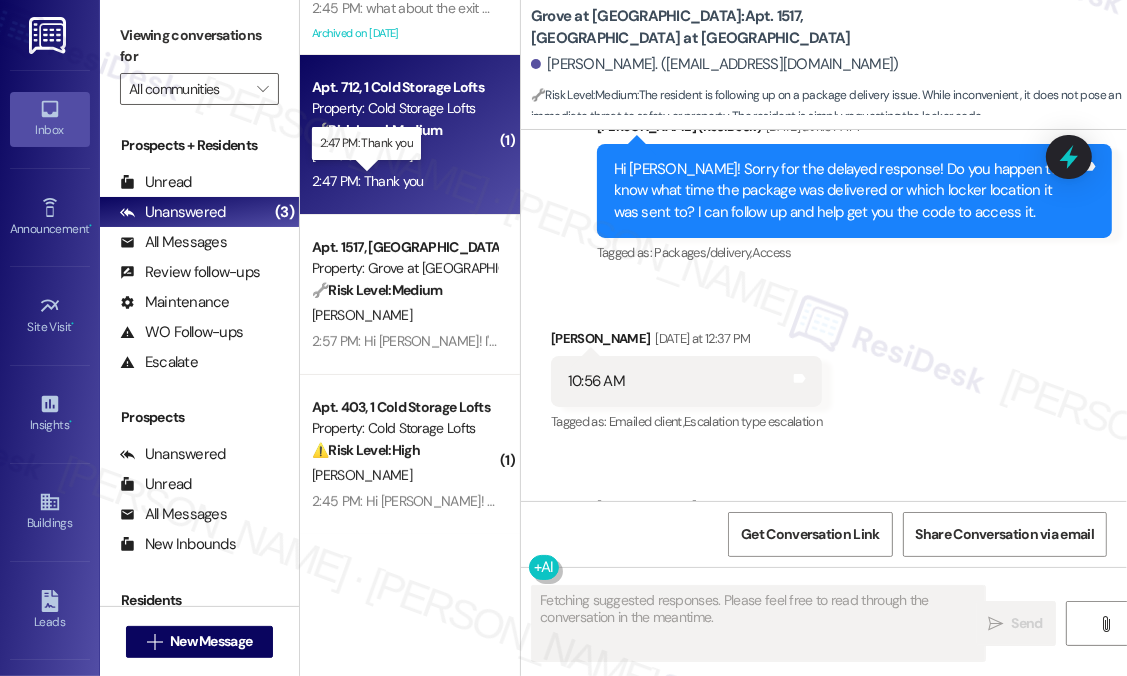 type on "Fetching suggested responses. Please feel free to read through the conversation in the meantime." 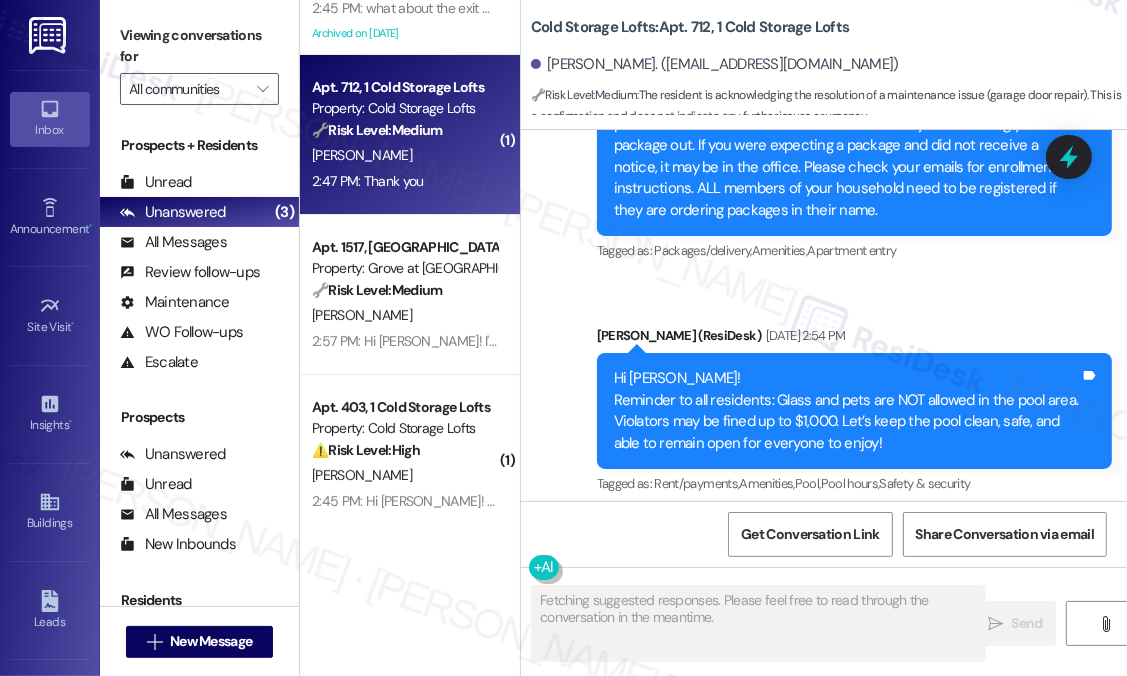 scroll, scrollTop: 10975, scrollLeft: 0, axis: vertical 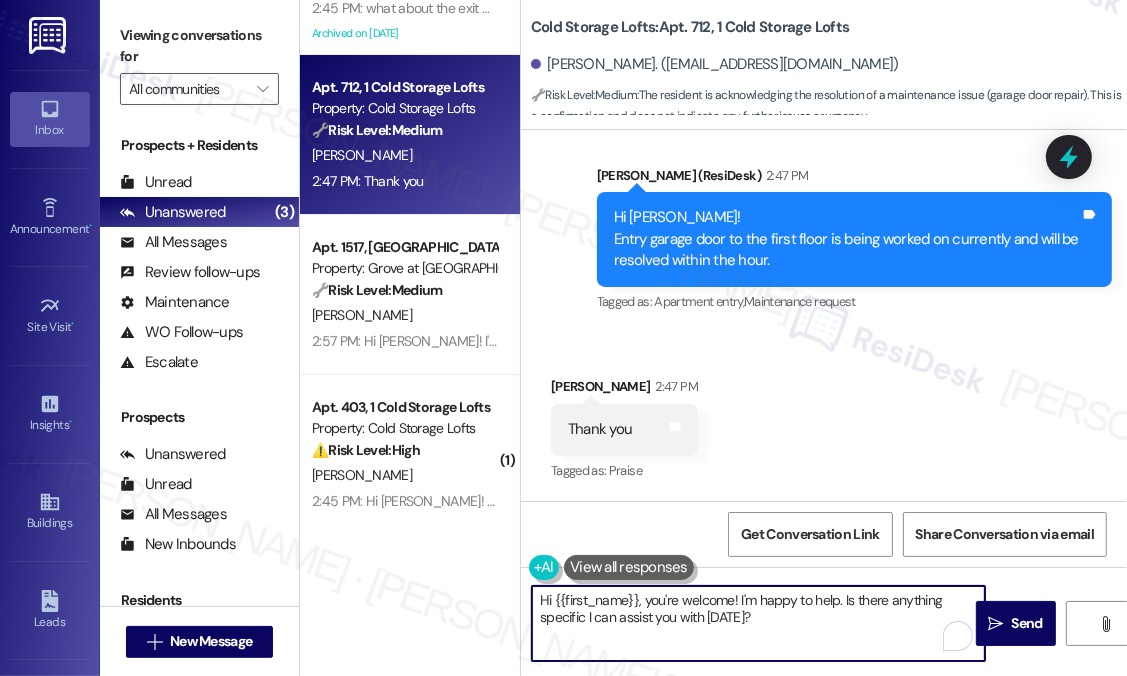 click on "Hi {{first_name}}, you're welcome! I'm happy to help. Is there anything specific I can assist you with [DATE]?" at bounding box center (758, 623) 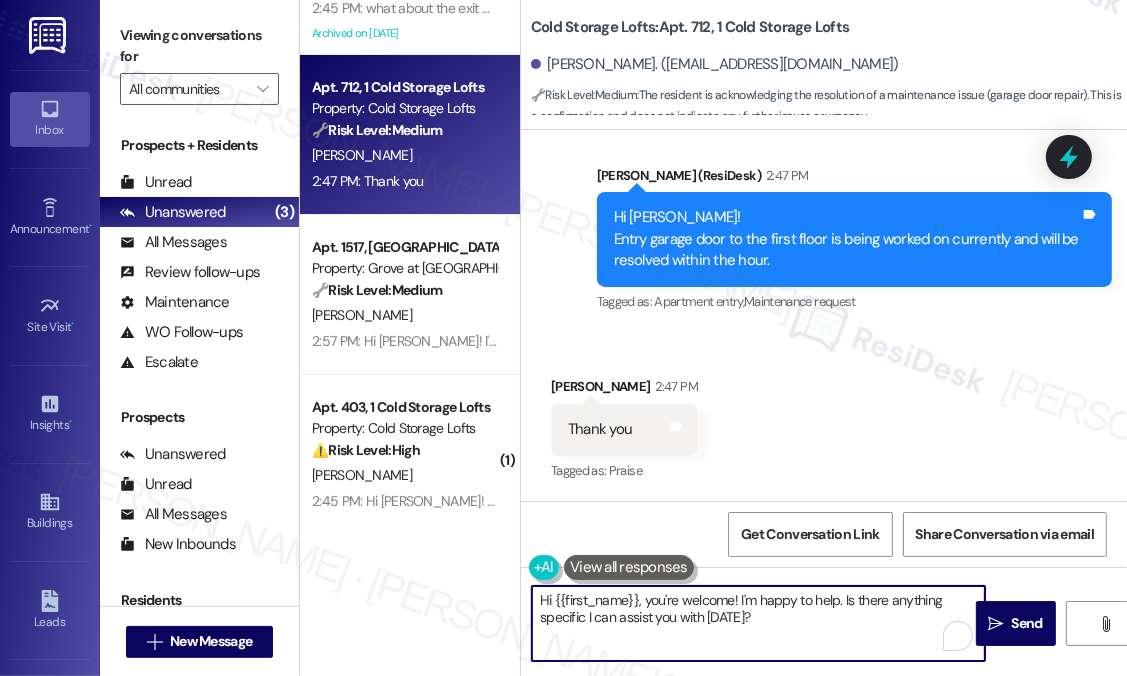 drag, startPoint x: 808, startPoint y: 622, endPoint x: 500, endPoint y: 574, distance: 311.71783 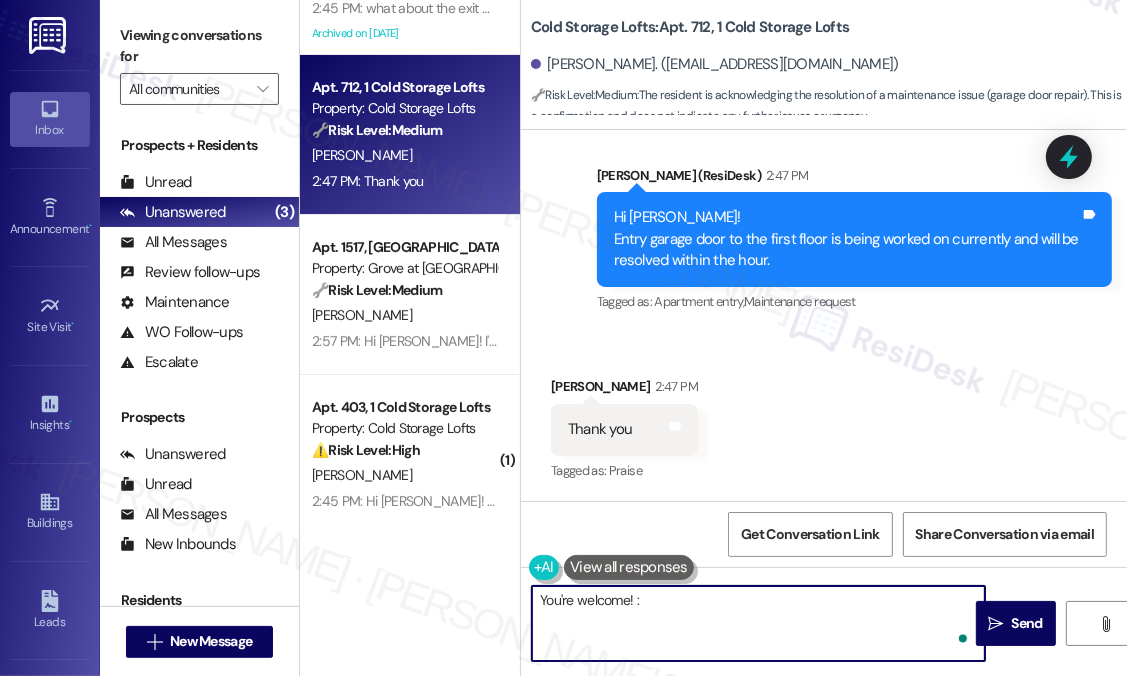 type on "You're welcome! :)" 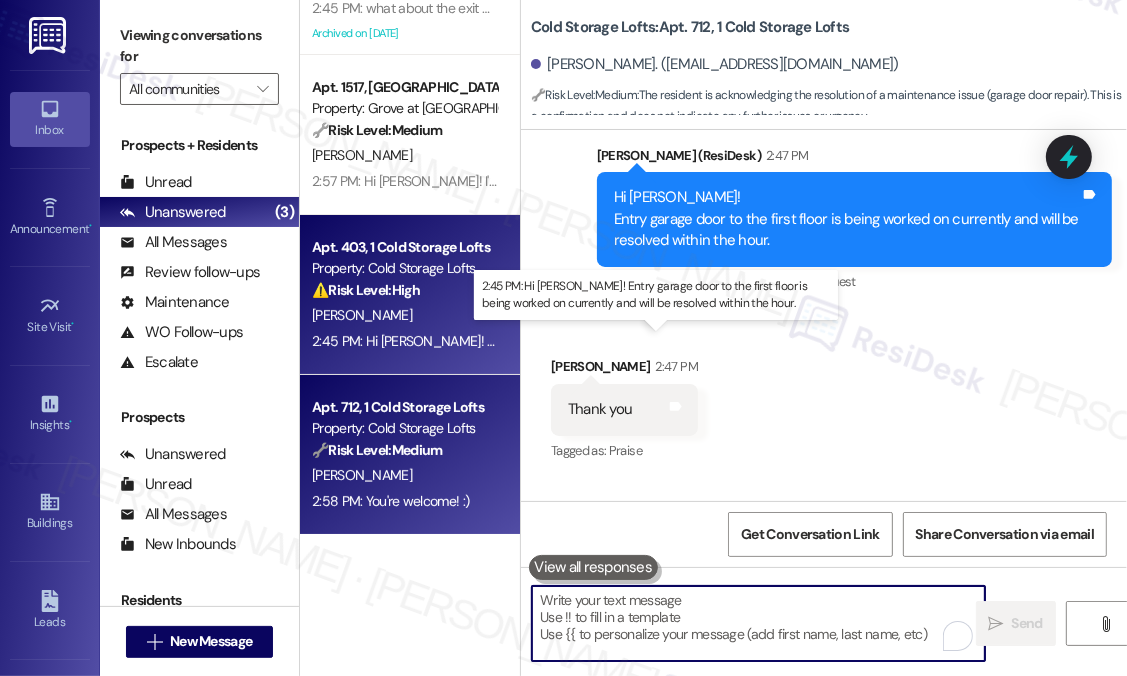 type 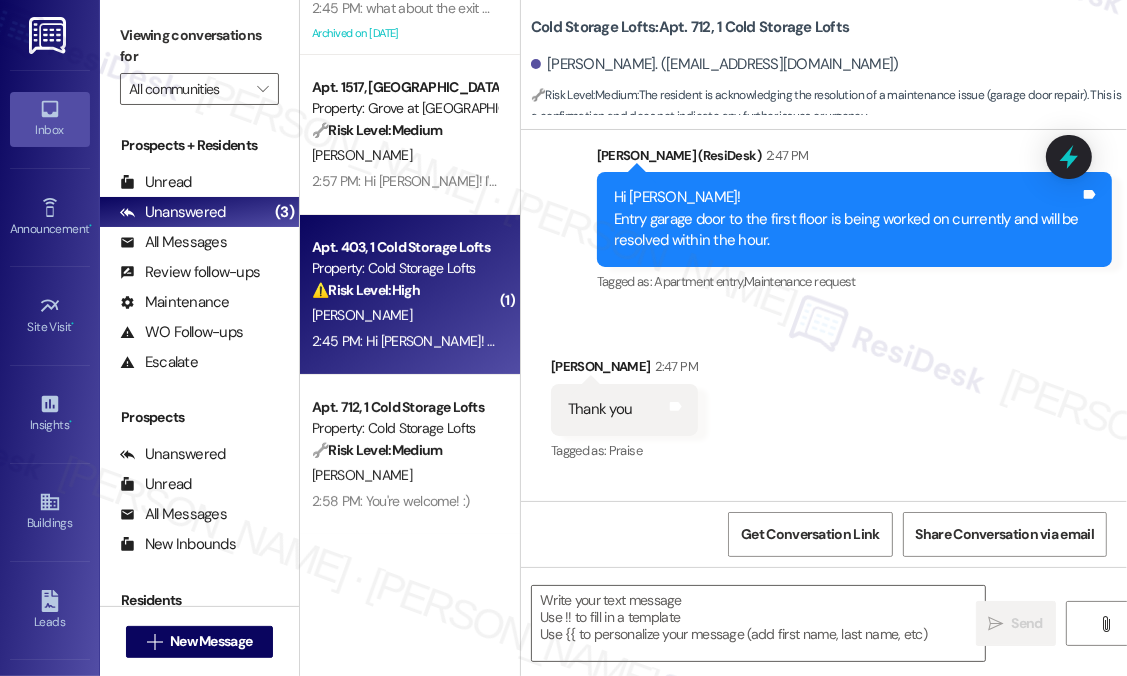 type on "Fetching suggested responses. Please feel free to read through the conversation in the meantime." 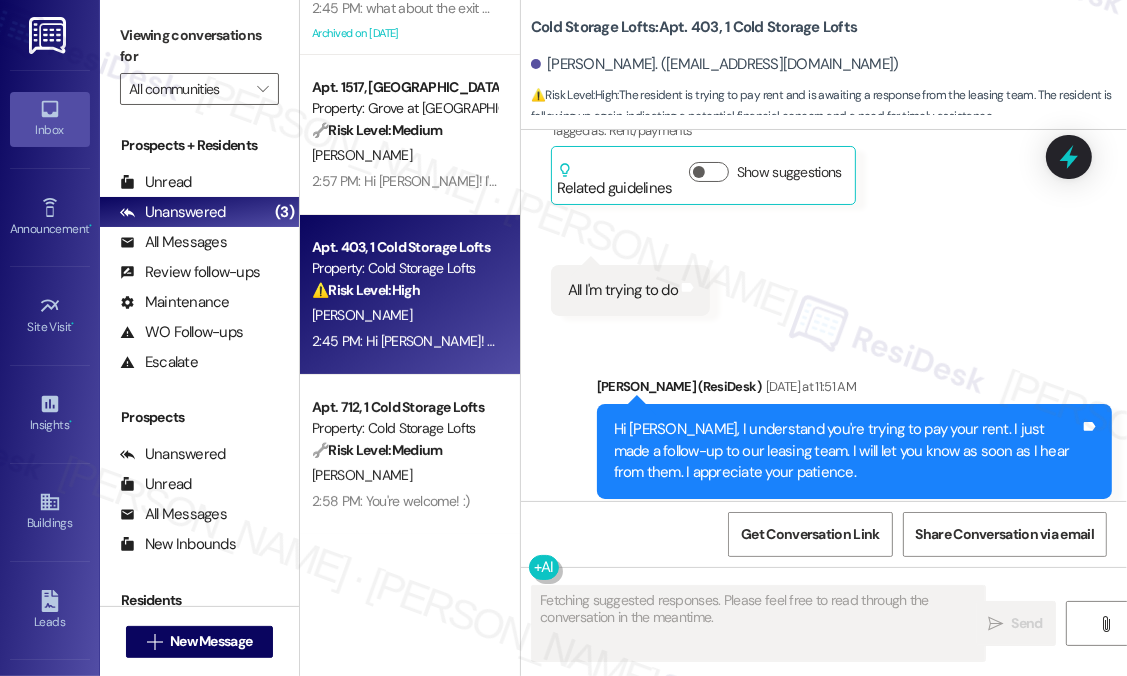 scroll, scrollTop: 30065, scrollLeft: 0, axis: vertical 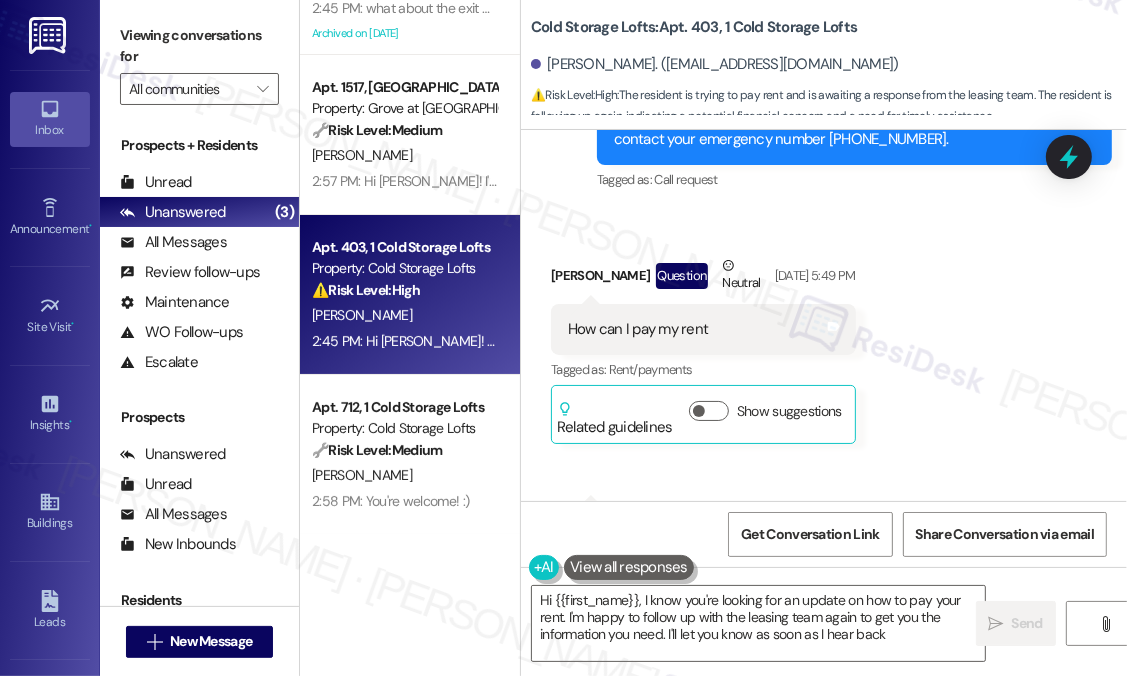 type on "Hi {{first_name}}, I know you're looking for an update on how to pay your rent. I'm happy to follow up with the leasing team again to get you the information you need. I'll let you know as soon as I hear back!" 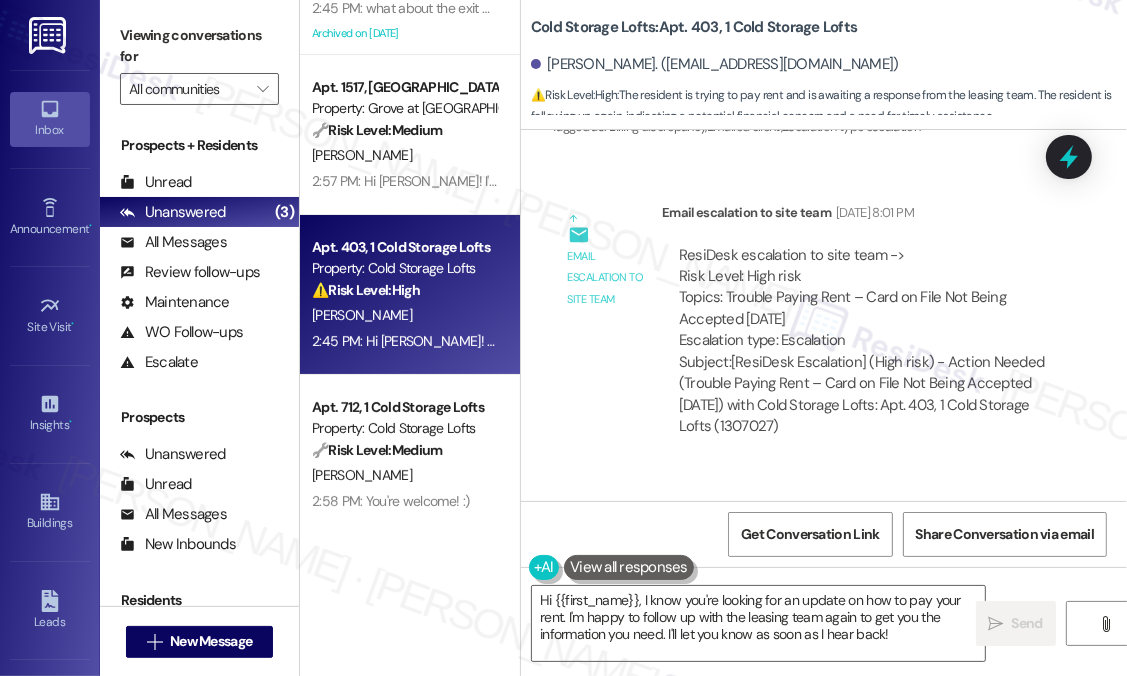 scroll, scrollTop: 28265, scrollLeft: 0, axis: vertical 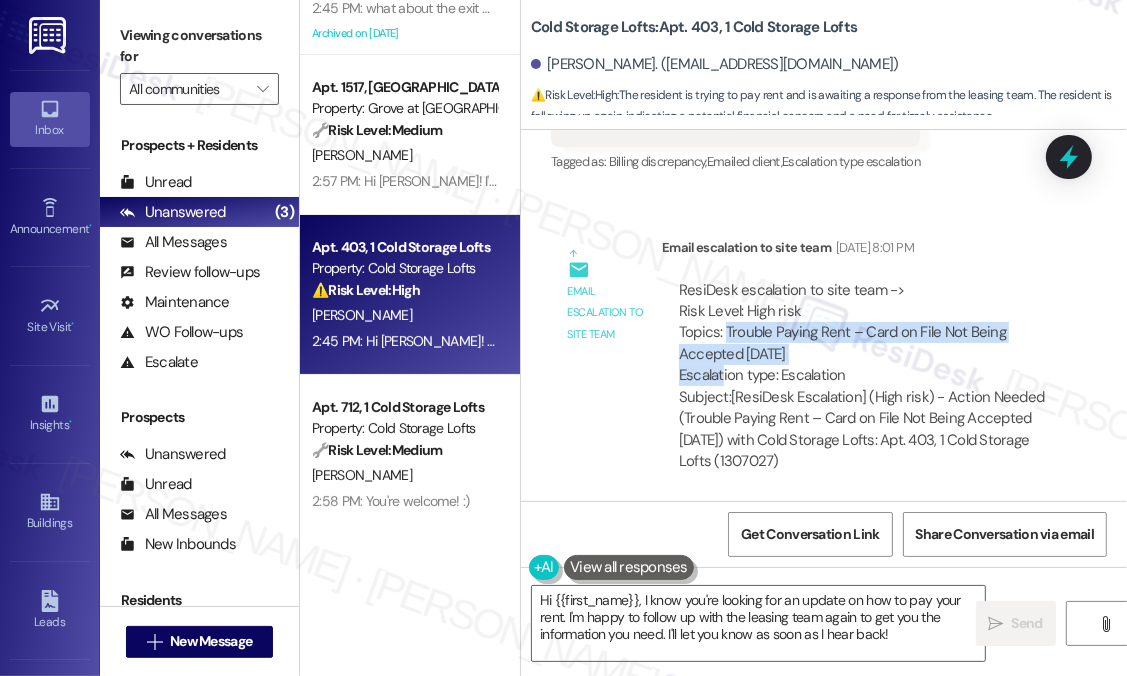 drag, startPoint x: 860, startPoint y: 239, endPoint x: 724, endPoint y: 226, distance: 136.6199 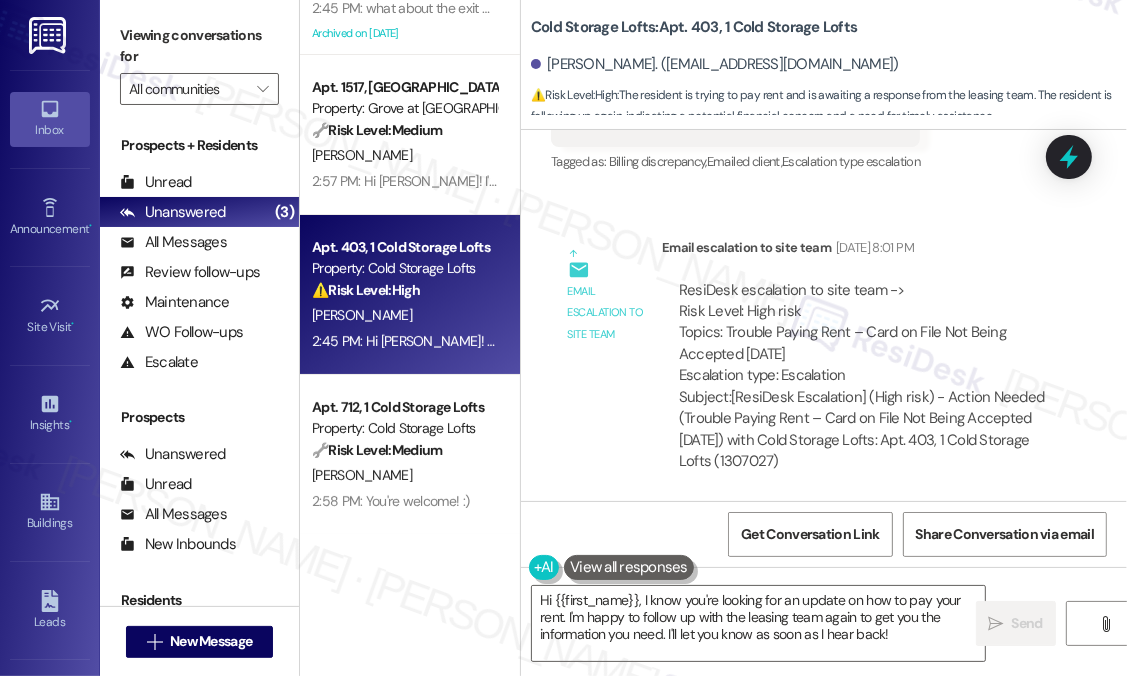 click on "ResiDesk escalation to site team ->
Risk Level: High risk
Topics: Trouble Paying Rent – Card on File Not Being Accepted [DATE]
Escalation type: Escalation Subject:  [ResiDesk Escalation] (High risk) - Action Needed (Trouble Paying Rent – Card on File Not Being Accepted [DATE]) with Cold Storage Lofts: Apt. 403, 1 Cold Storage Lofts (1307027)" at bounding box center (864, 376) 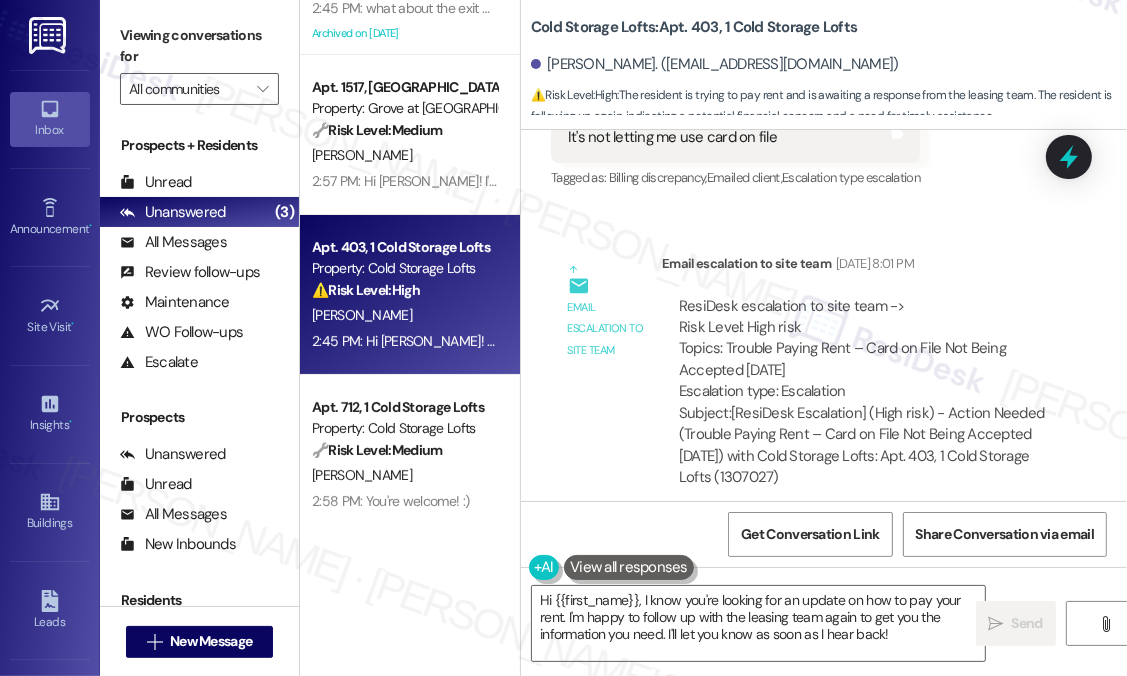 scroll, scrollTop: 28266, scrollLeft: 0, axis: vertical 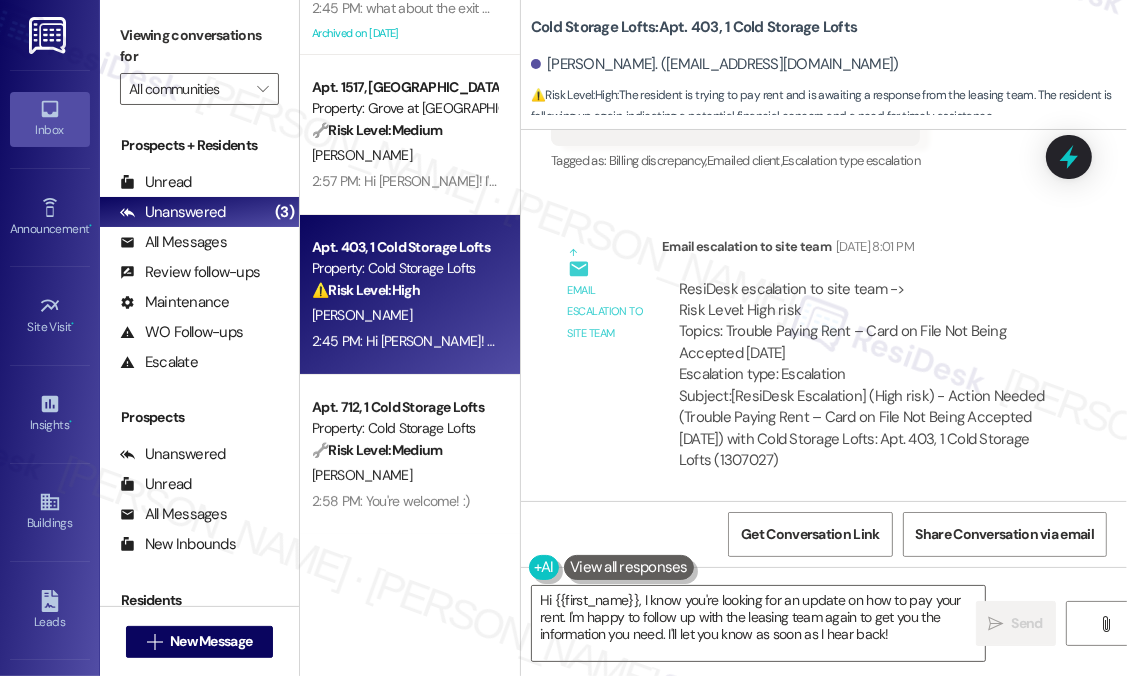 click on "Apt. 514, 1 Cold Storage Lofts Property: Cold Storage Lofts ⚠️  Risk Level:  High The resident is inquiring about the exit door of the garage, implying it may also be malfunctioning. A malfunctioning exit door in a garage could pose a security or safety risk, warranting a Tier 2 classification. [PERSON_NAME] 2:45 PM: what about the exit door? 2:45 PM: what about the exit door? Archived on [DATE] Apt. 1517, [GEOGRAPHIC_DATA] at [GEOGRAPHIC_DATA] Property: Grove at [GEOGRAPHIC_DATA] 🔧  Risk Level:  Medium The resident is following up on a package delivery issue. While inconvenient, it does not pose an immediate threat to safety or property. The resident is simply requesting the locker code. [PERSON_NAME] 2:57 PM: Hi [PERSON_NAME]! I'm sorry you haven't received a code for your package. I'll check with the delivery service and get that code to you ASAP! 2:57 PM: Hi [PERSON_NAME]! I'm sorry you haven't received a code for your package. I'll check with the delivery service and get that code to you ASAP! Apt. 403, 1 Cold Storage Lofts" at bounding box center (410, 338) 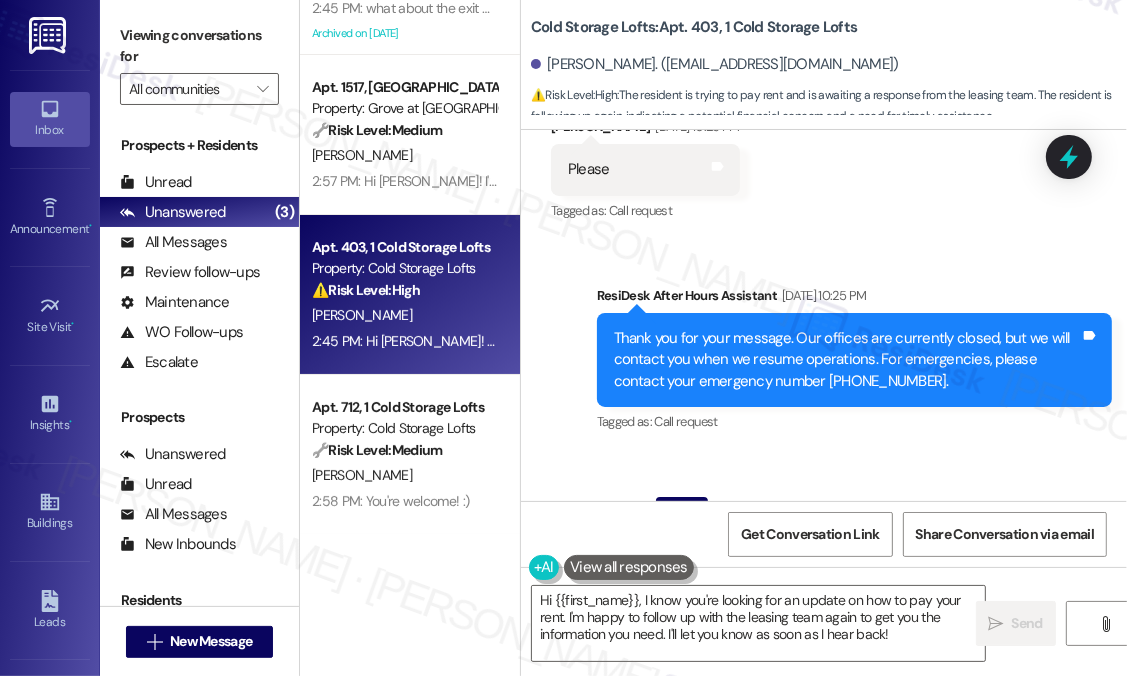 scroll, scrollTop: 28666, scrollLeft: 0, axis: vertical 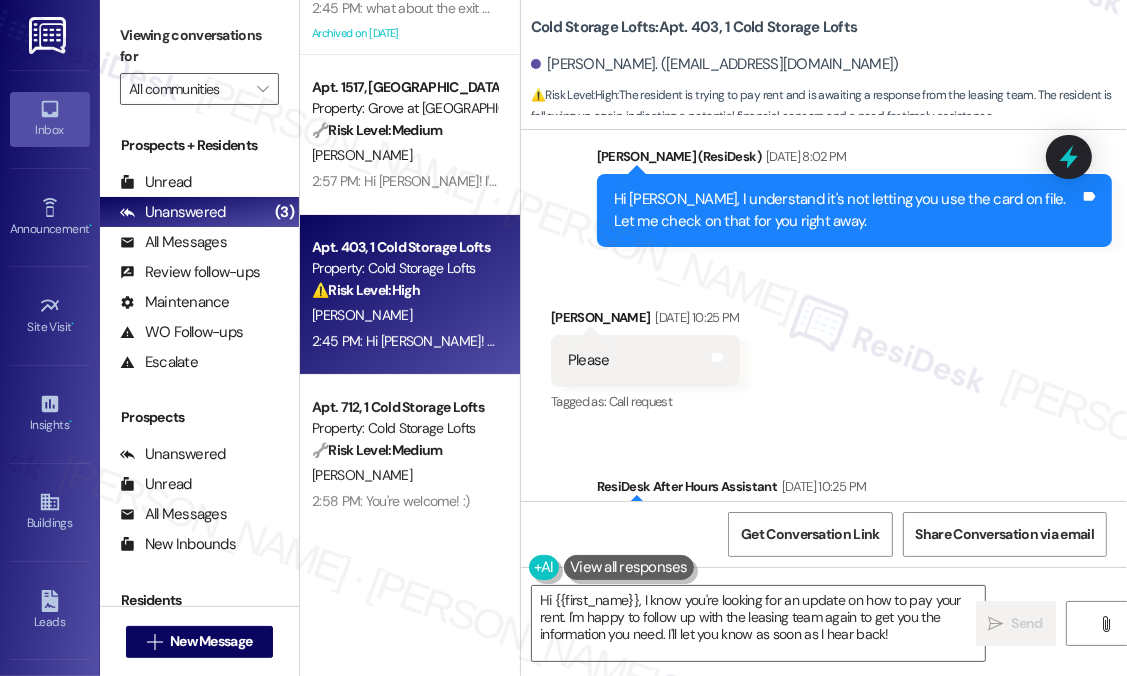 click on "Received via SMS [PERSON_NAME] [DATE] 10:25 PM Please Tags and notes Tagged as:   Call request Click to highlight conversations about Call request" at bounding box center (824, 346) 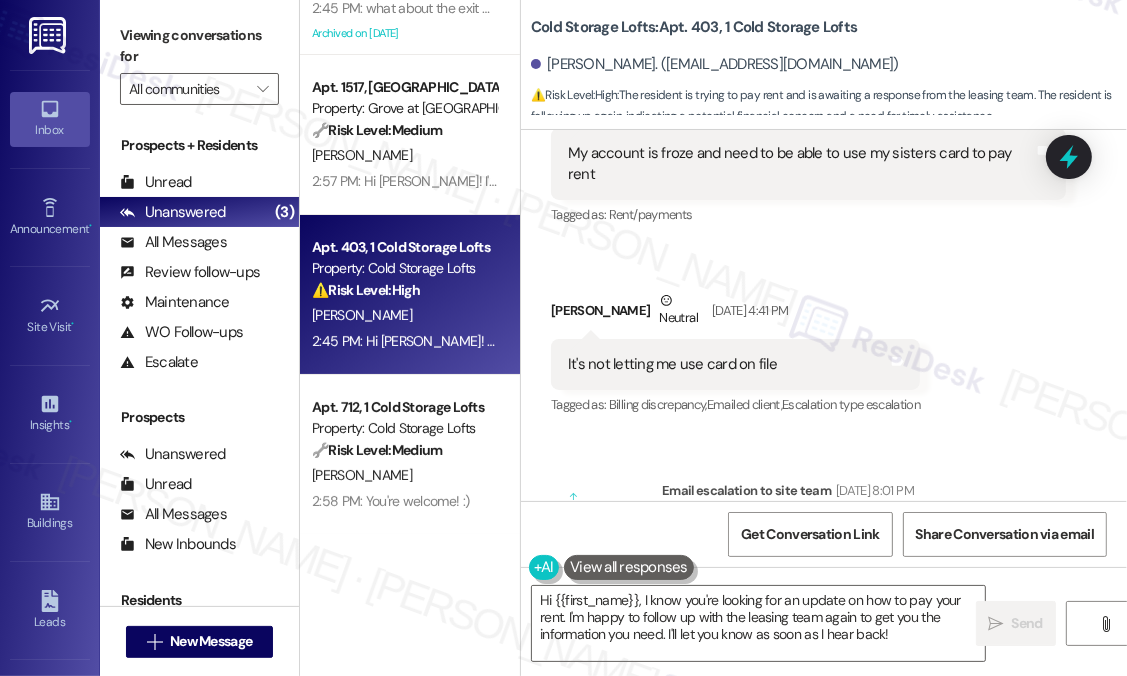 scroll, scrollTop: 28166, scrollLeft: 0, axis: vertical 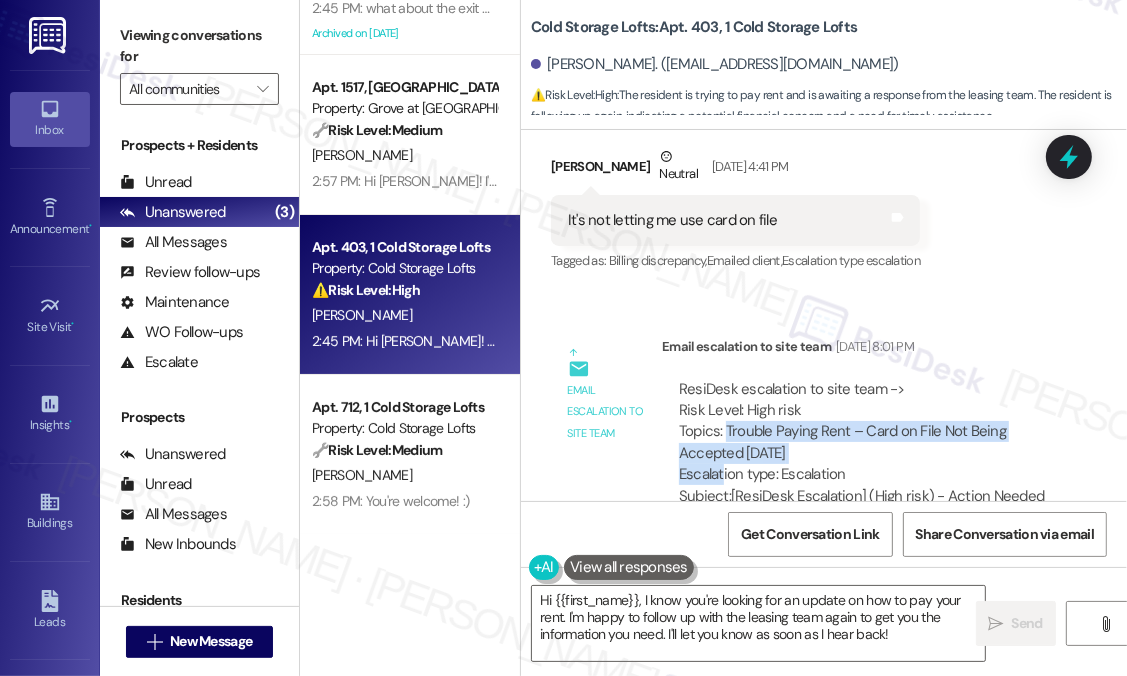 drag, startPoint x: 725, startPoint y: 323, endPoint x: 849, endPoint y: 346, distance: 126.11503 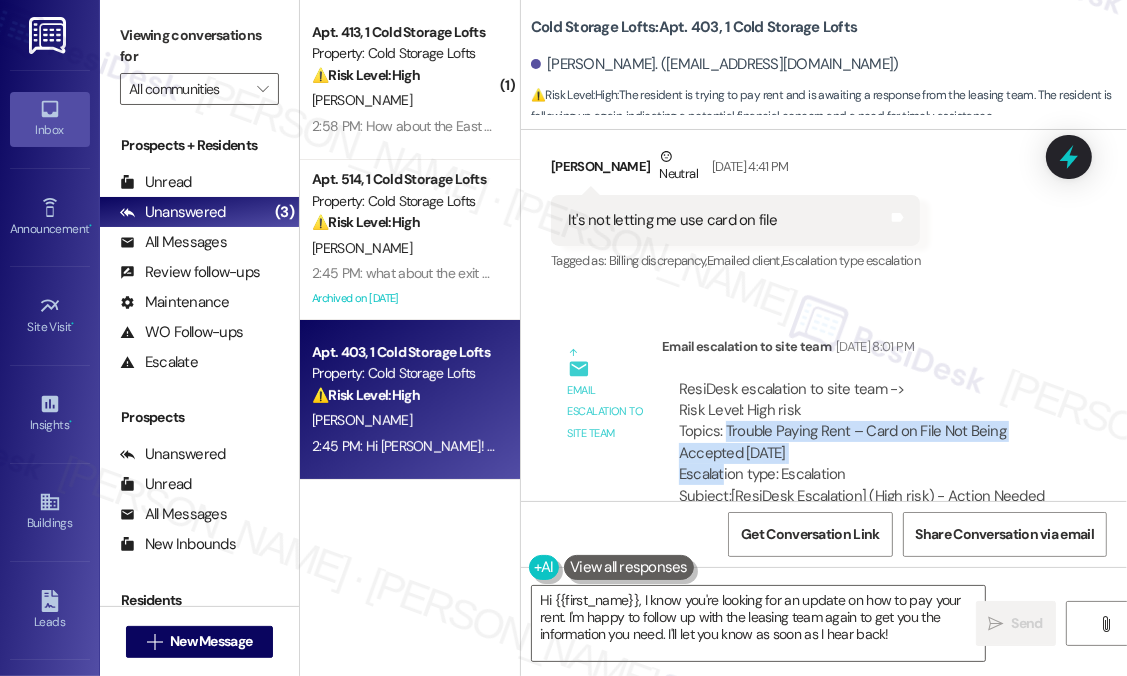 scroll, scrollTop: 0, scrollLeft: 0, axis: both 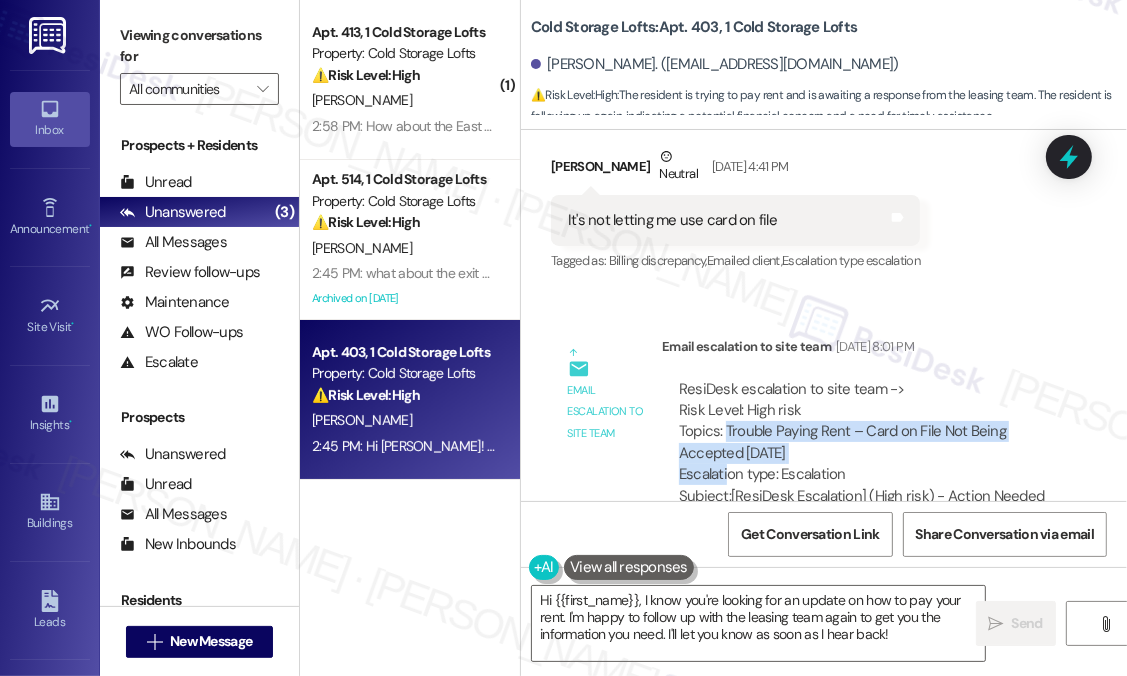 drag, startPoint x: 863, startPoint y: 343, endPoint x: 736, endPoint y: 333, distance: 127.39309 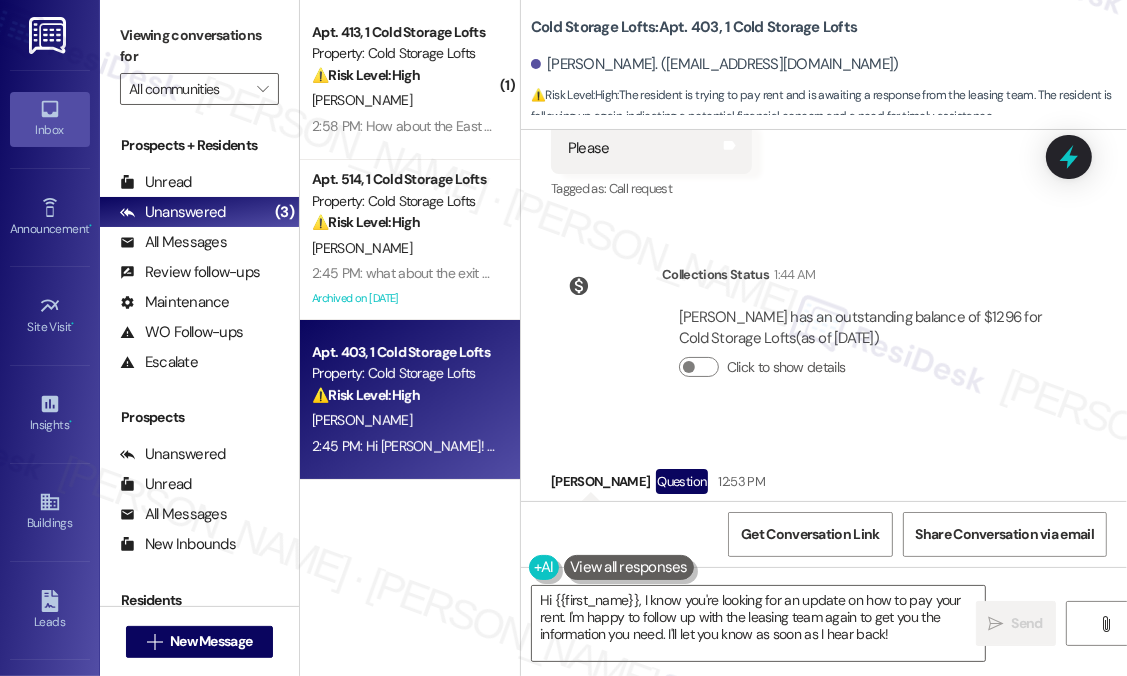 scroll, scrollTop: 30765, scrollLeft: 0, axis: vertical 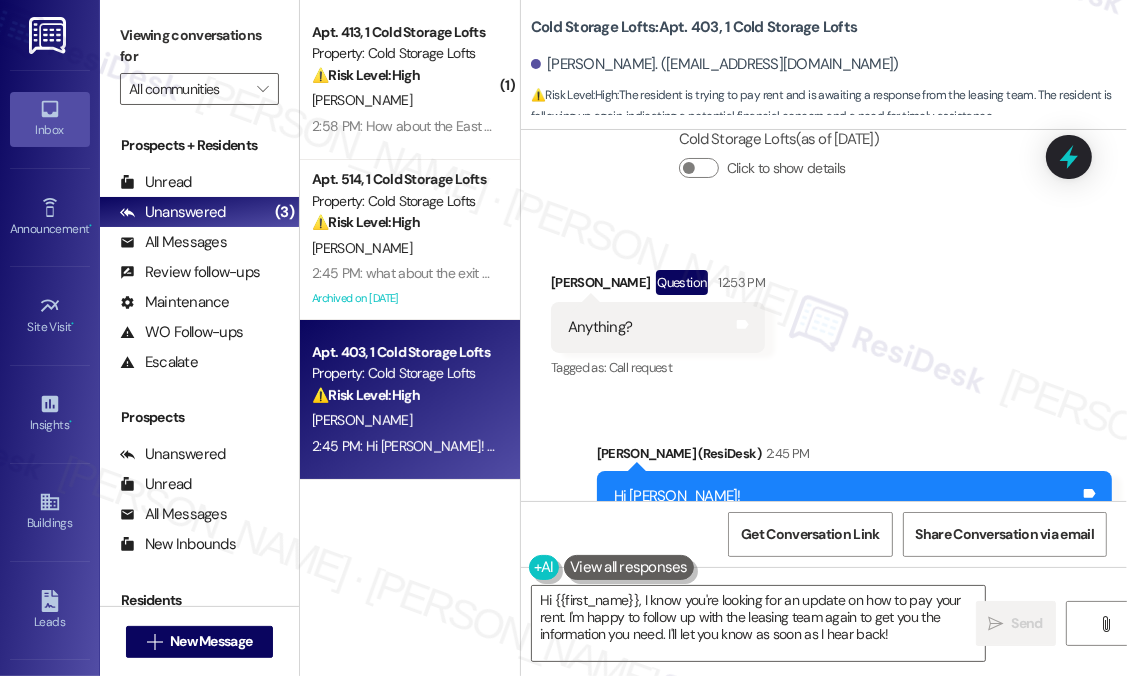 click on "Received via SMS [PERSON_NAME] Question 12:53 PM Anything? Tags and notes Tagged as:   Call request Click to highlight conversations about Call request" at bounding box center (824, 311) 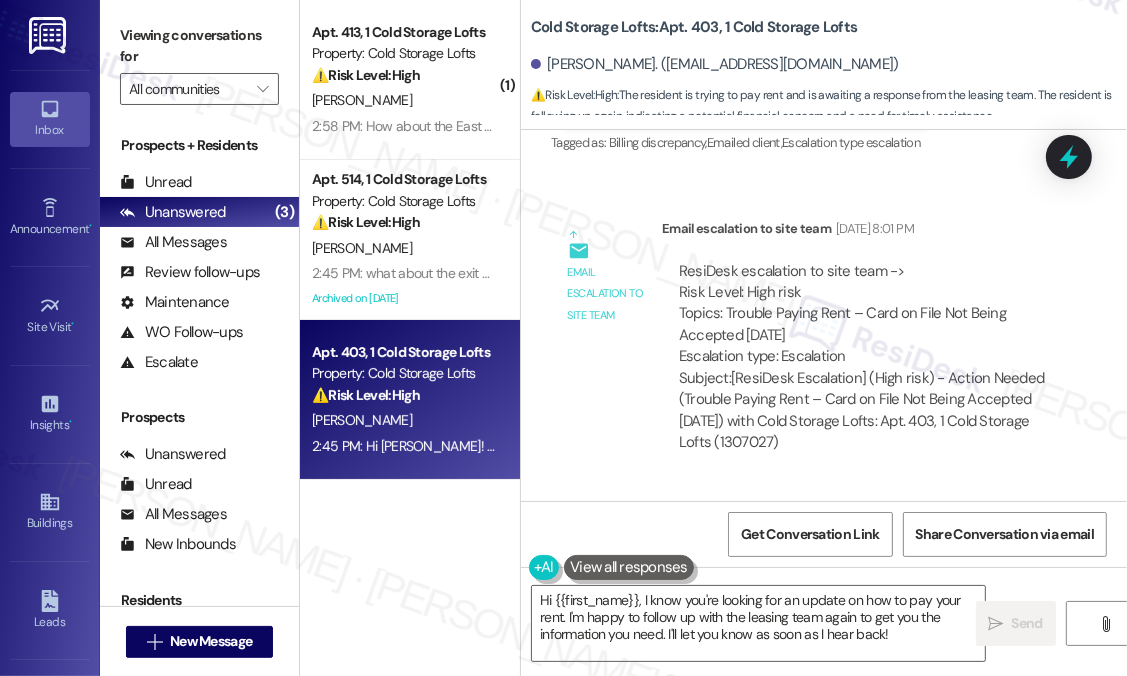 scroll, scrollTop: 28165, scrollLeft: 0, axis: vertical 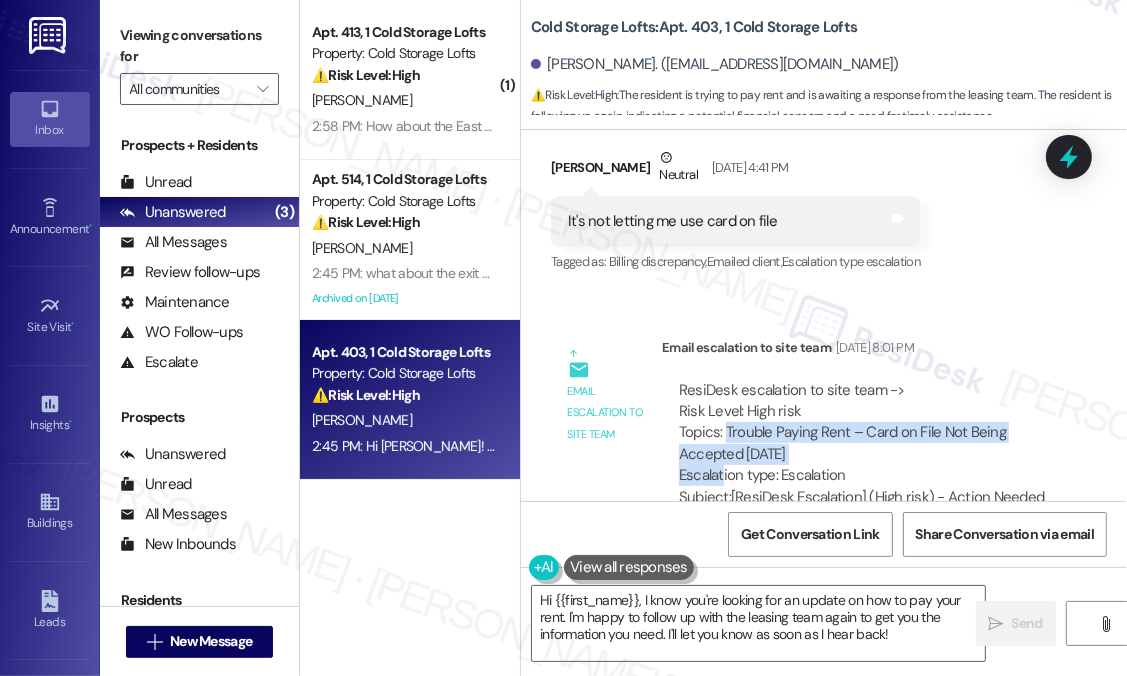 drag, startPoint x: 860, startPoint y: 346, endPoint x: 727, endPoint y: 330, distance: 133.95895 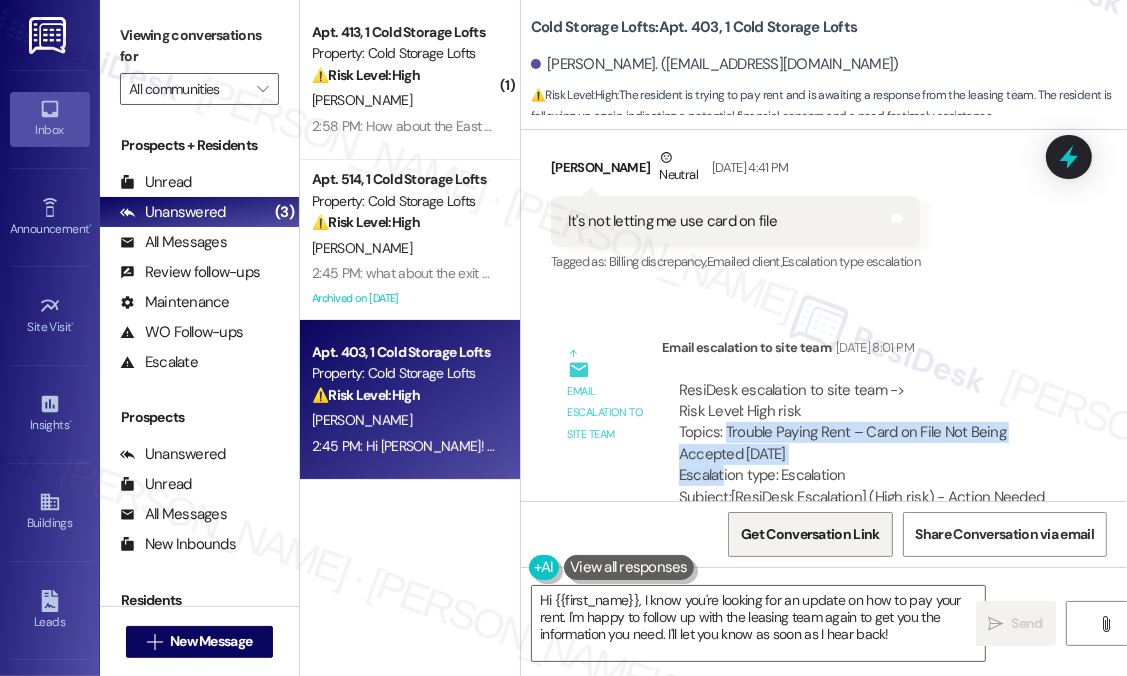 click on "Get Conversation Link" at bounding box center (810, 534) 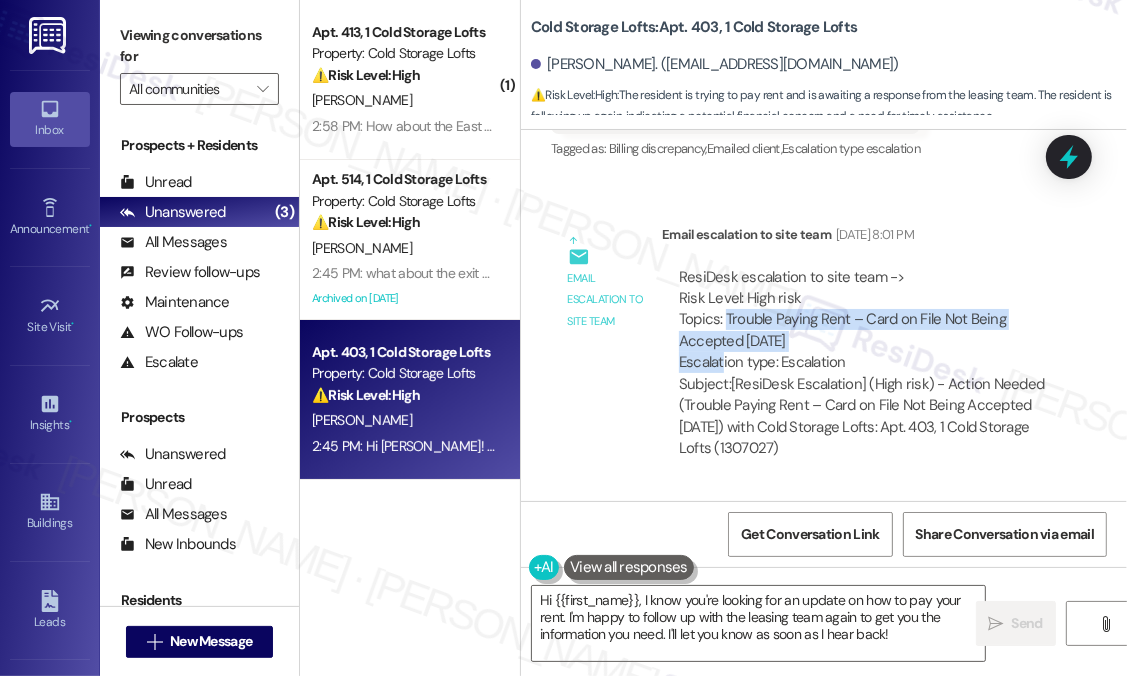 scroll, scrollTop: 28265, scrollLeft: 0, axis: vertical 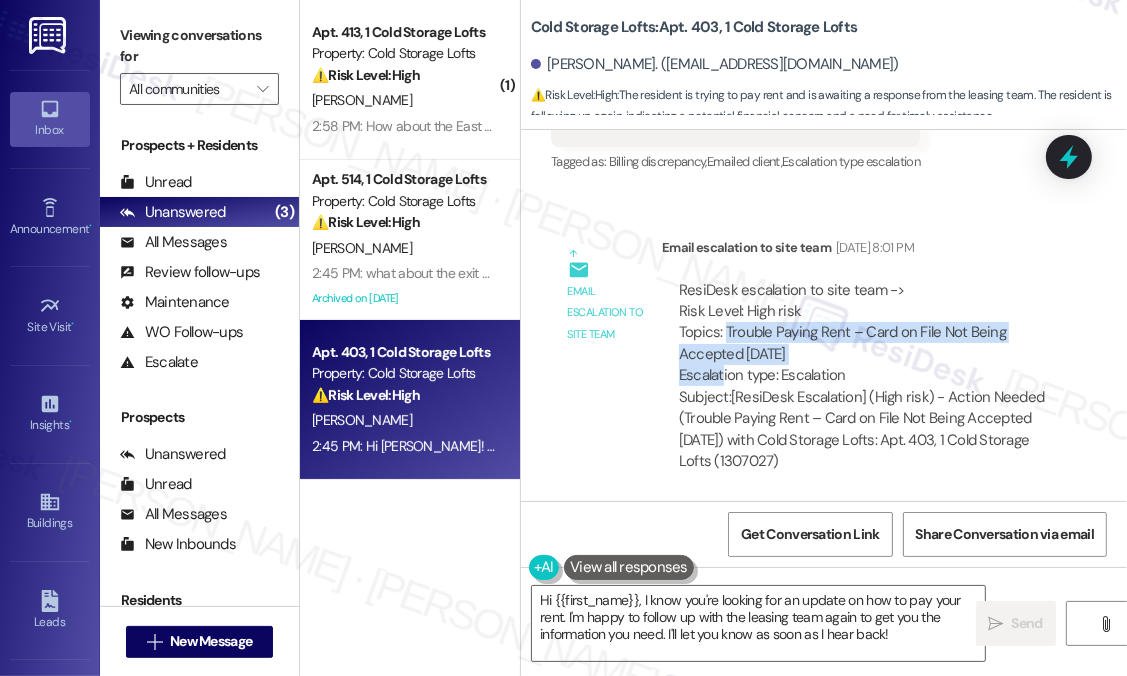 click on "ResiDesk escalation to site team ->
Risk Level: High risk
Topics: Trouble Paying Rent – Card on File Not Being Accepted [DATE]
Escalation type: Escalation" at bounding box center [864, 333] 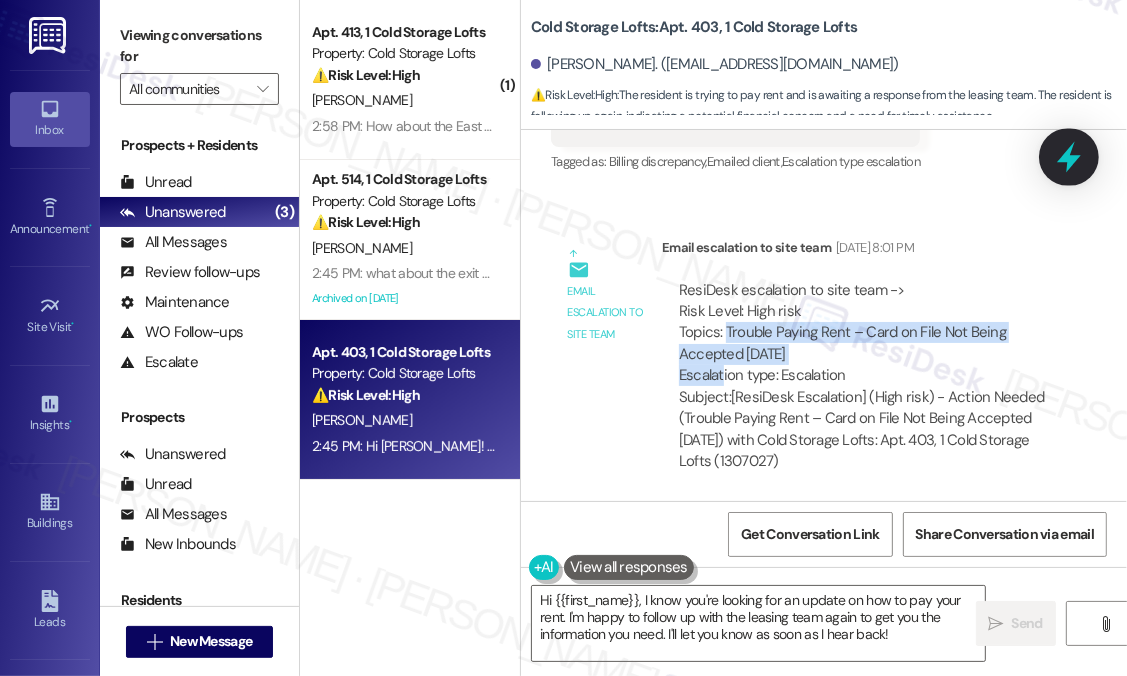 click 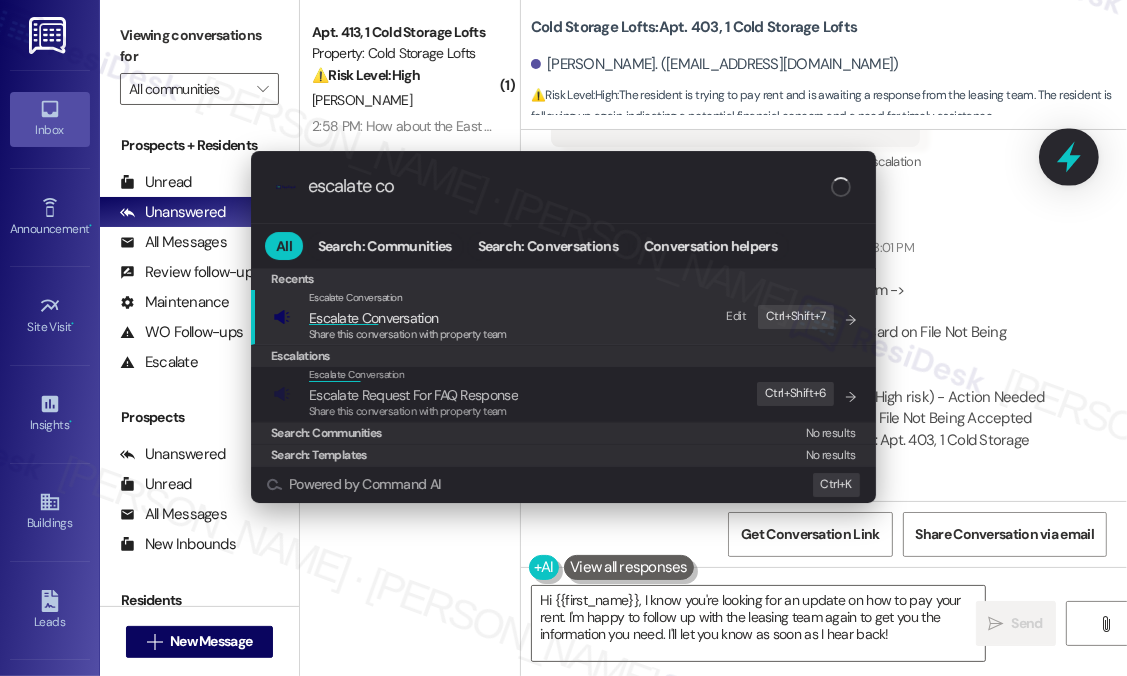 type on "escalate con" 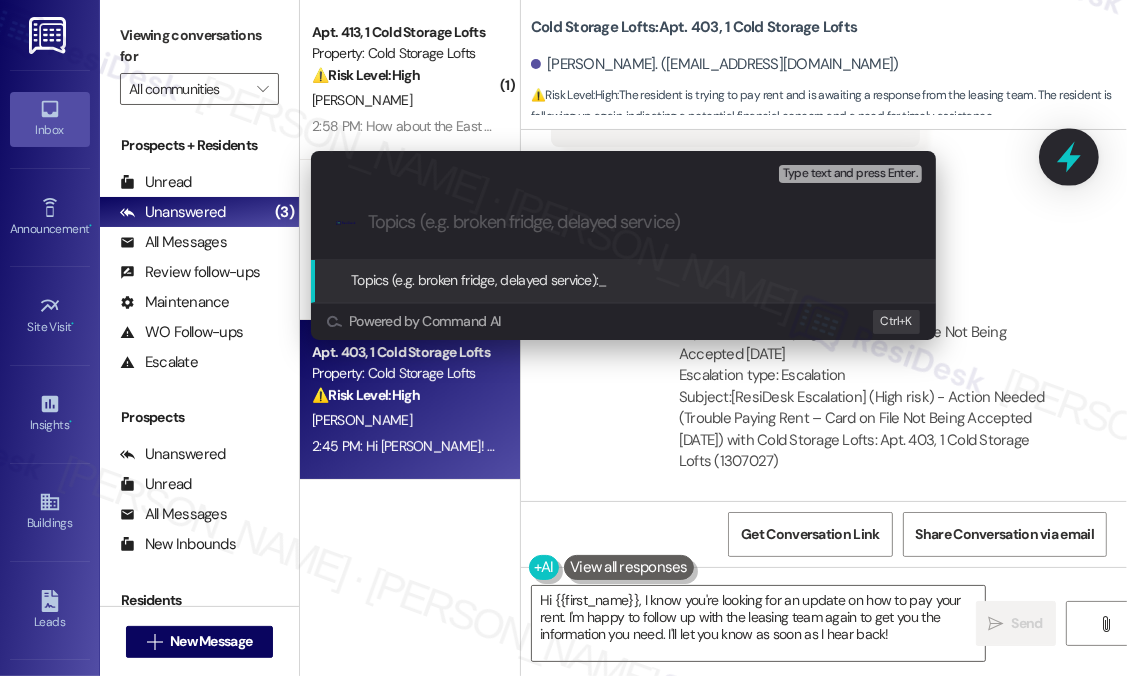 paste on "Trouble Paying Rent – Card on File Not Being Accepted [DATE]" 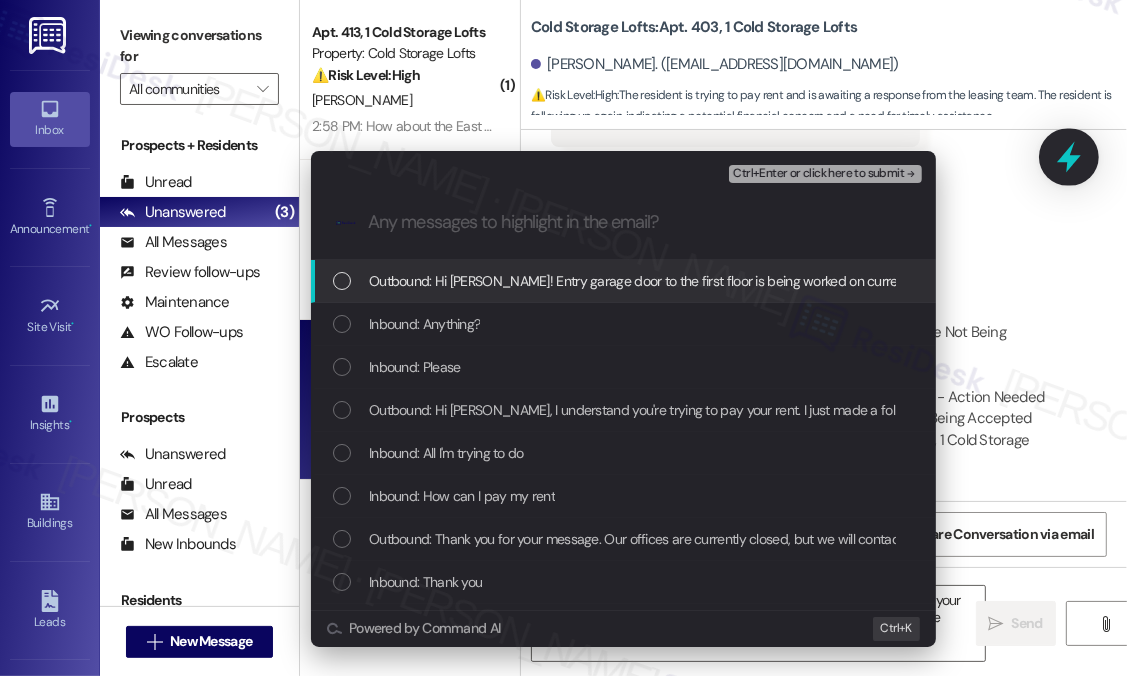 scroll, scrollTop: 0, scrollLeft: 0, axis: both 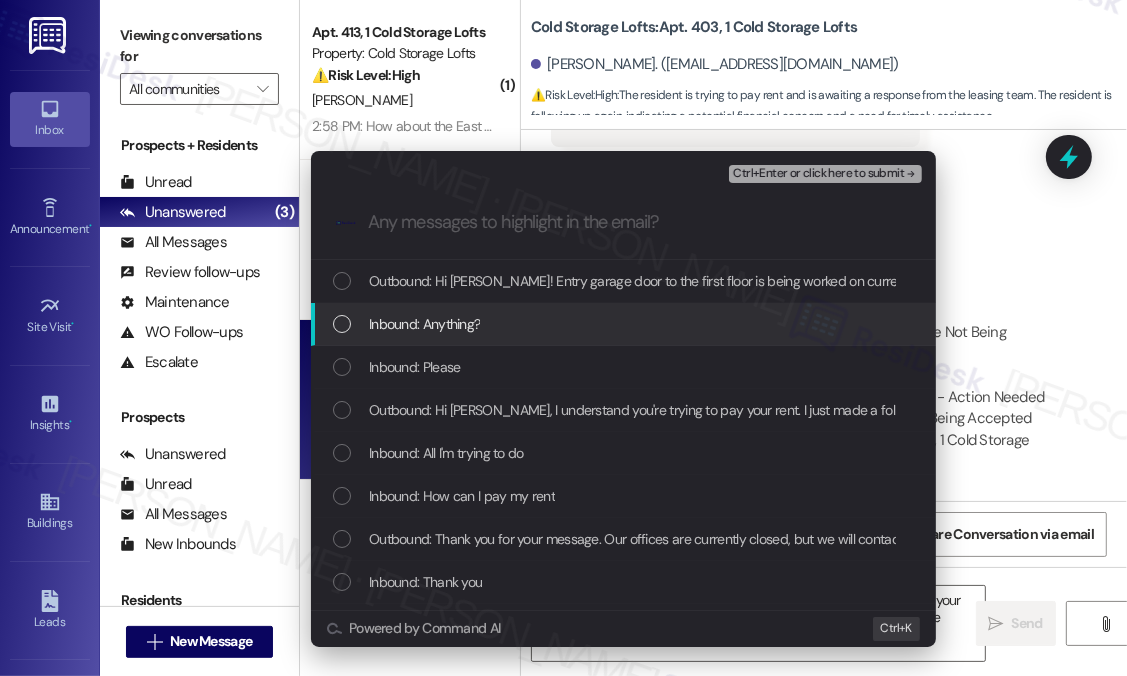click on "Inbound: Anything?" at bounding box center [623, 324] 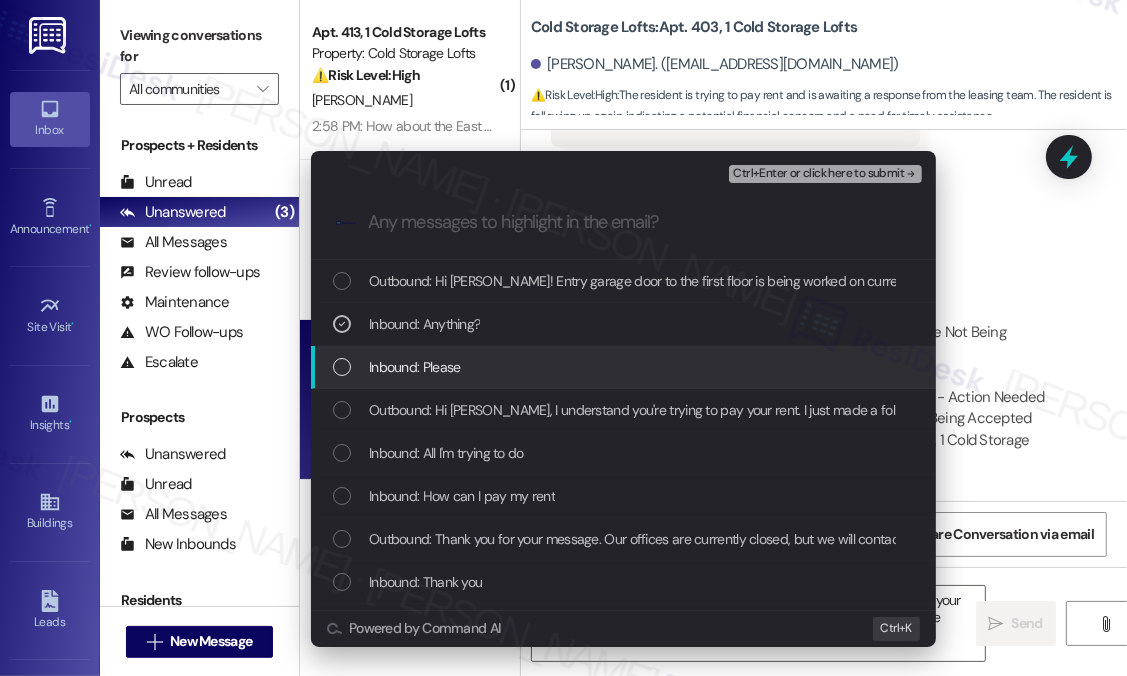 click on "Inbound: Please" at bounding box center (625, 367) 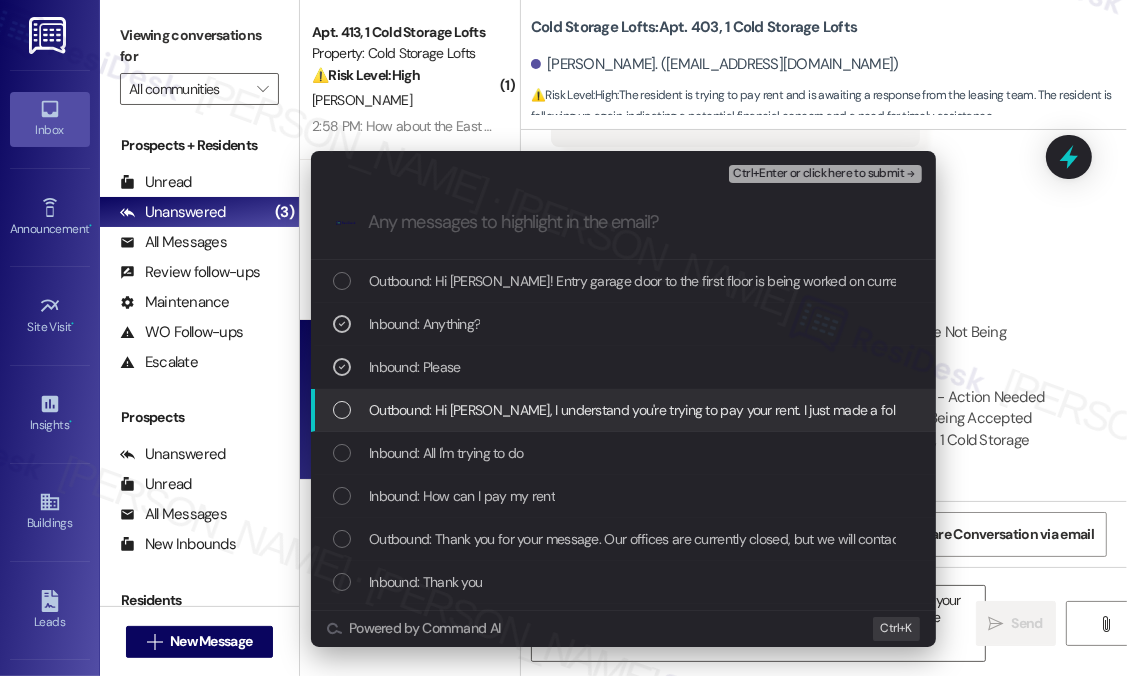 click on "Outbound: Hi [PERSON_NAME], I understand you're trying to pay your rent. I just made a follow-up to our leasing team. I will let you know as soon as I hear from them. I appreciate your patience." at bounding box center (925, 410) 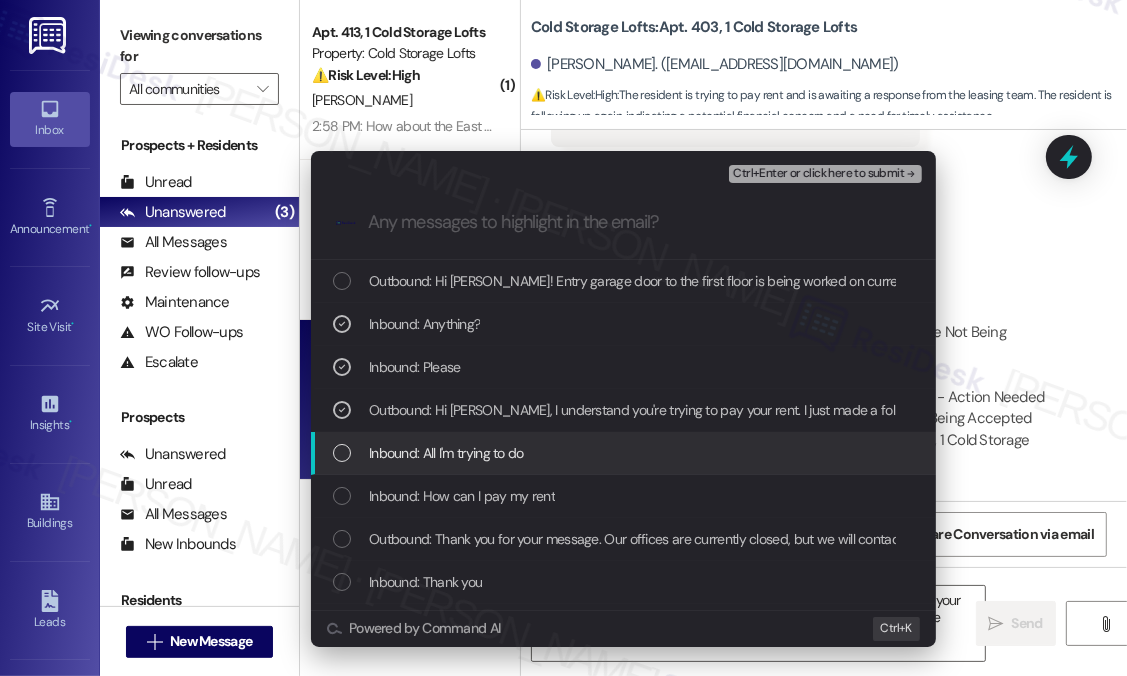 click on "Inbound: All I'm trying to do" at bounding box center (446, 453) 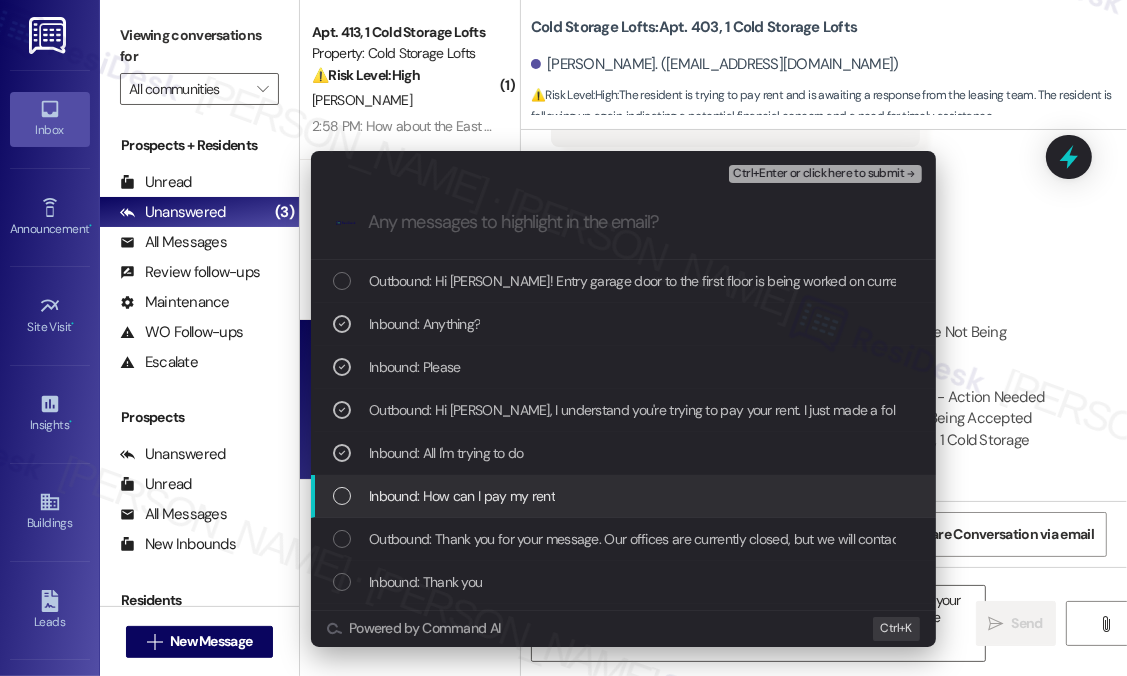click on "Inbound: How can I pay my rent" at bounding box center [462, 496] 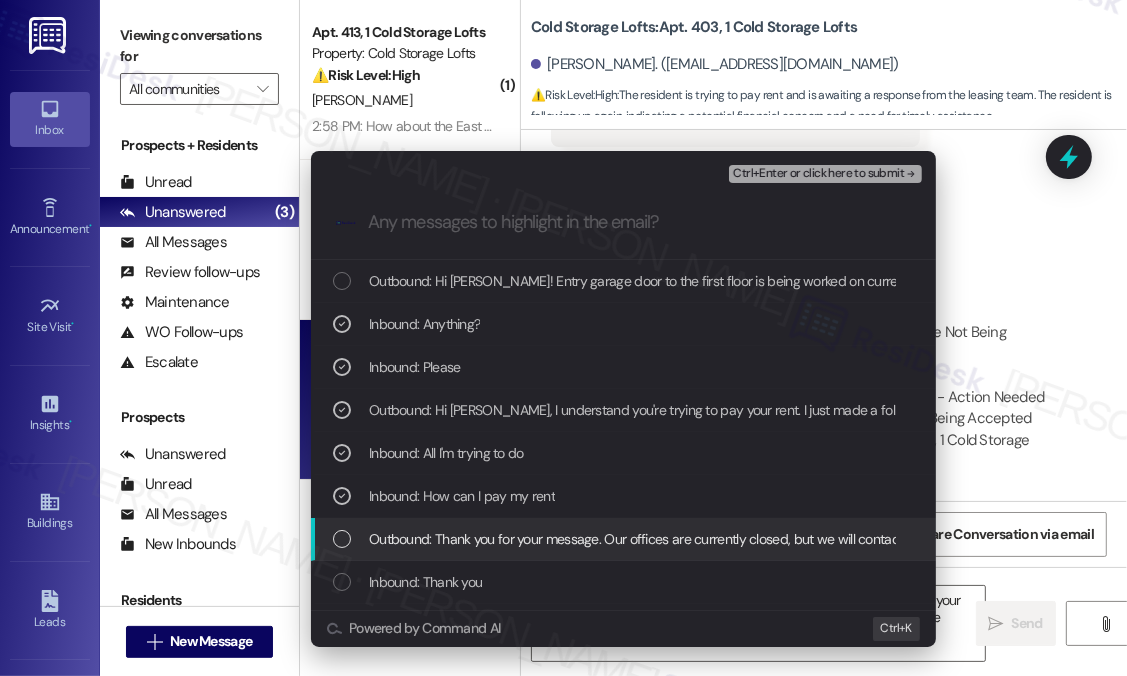 click on "Outbound: Thank you for your message. Our offices are currently closed, but we will contact you when we resume operations. For emergencies, please contact your emergency number [PHONE_NUMBER]." at bounding box center [961, 539] 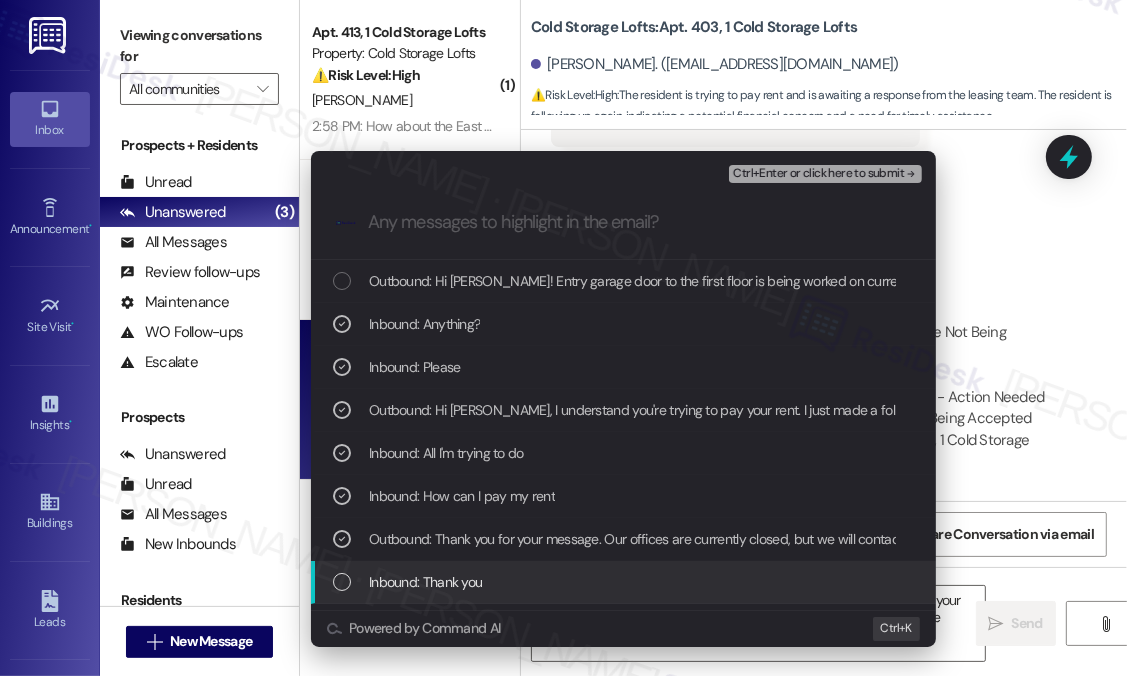 click on "Inbound: Thank you" at bounding box center (623, 582) 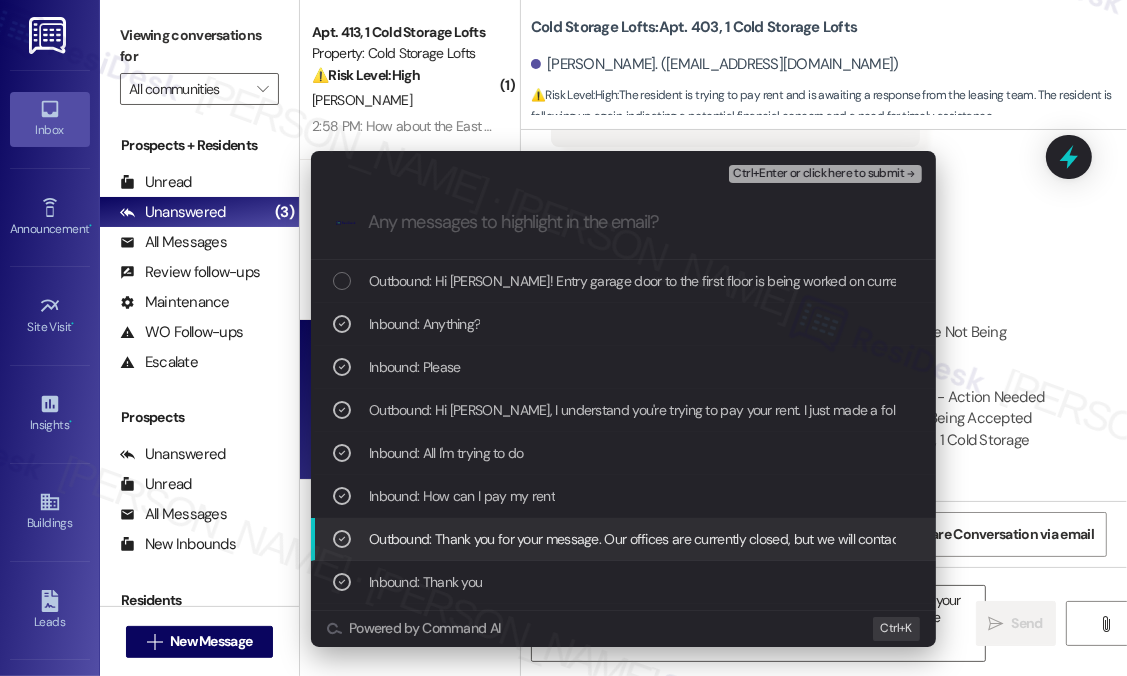 click on "Outbound: Thank you for your message. Our offices are currently closed, but we will contact you when we resume operations. For emergencies, please contact your emergency number [PHONE_NUMBER]." at bounding box center (961, 539) 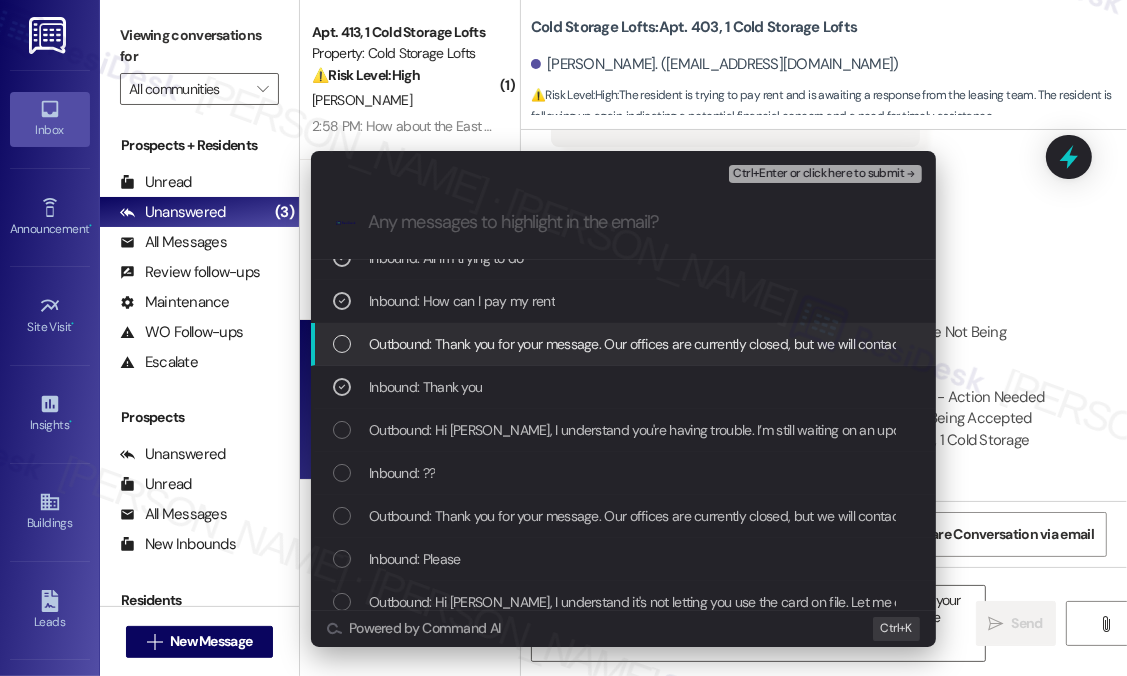 scroll, scrollTop: 200, scrollLeft: 0, axis: vertical 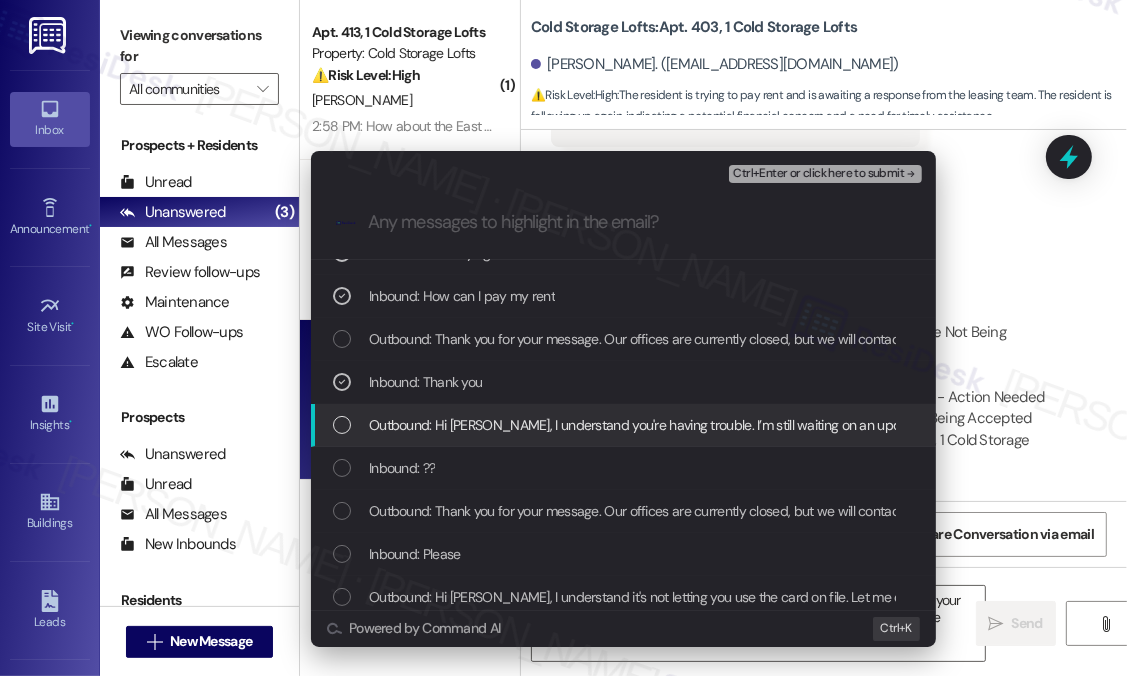 click on "Outbound: Hi [PERSON_NAME], I understand you're having trouble. I’m still waiting on an update from the leasing team regarding the issue with the card on file. I’ll let you know as soon as I hear back. Thanks for your patience!" at bounding box center [1013, 425] 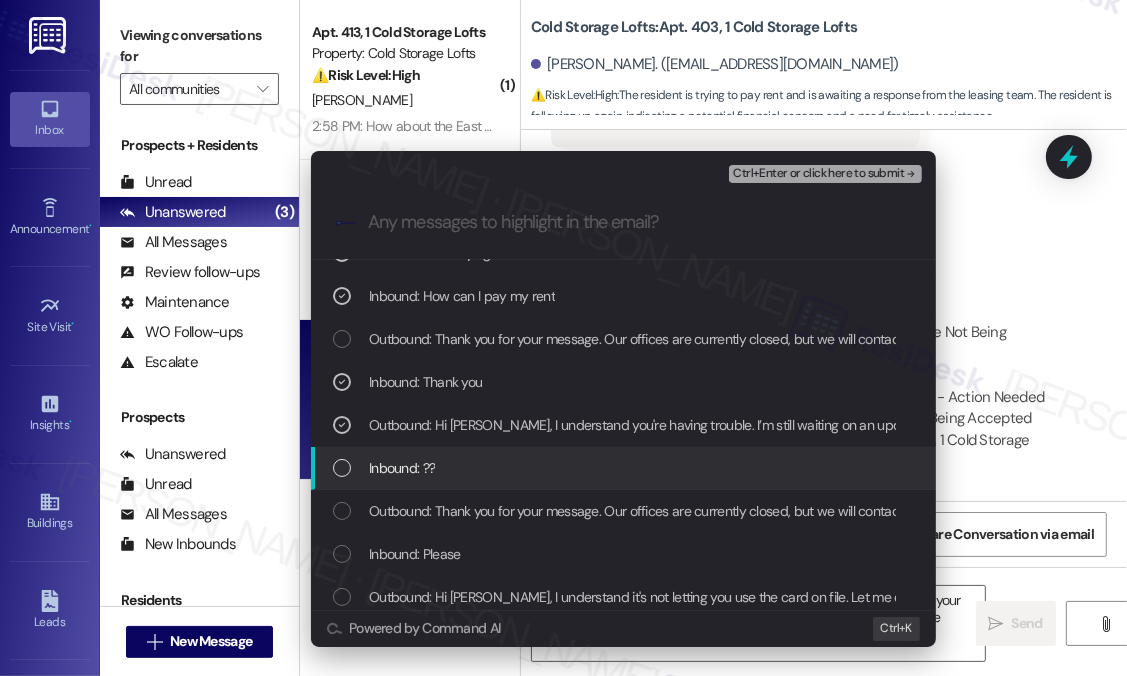 click on "Inbound: ??" at bounding box center (625, 468) 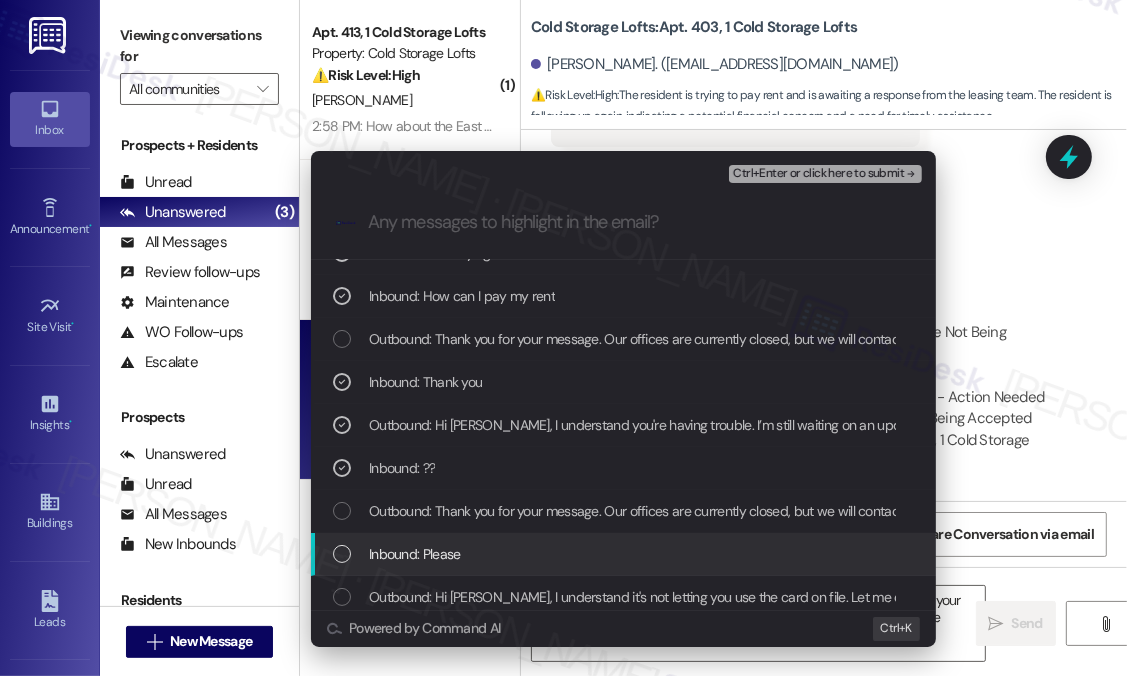 click on "Inbound: Please" at bounding box center [625, 554] 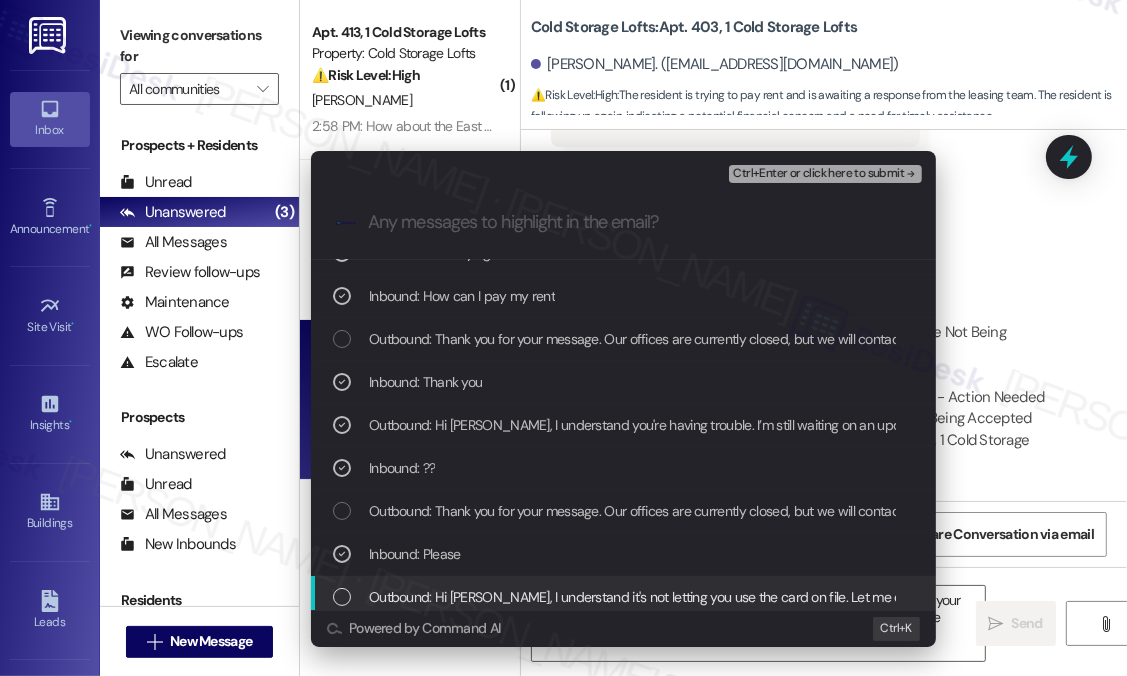 click on "Outbound: Hi [PERSON_NAME], I understand it's not letting you use the card on file. Let me check on that for you right away." at bounding box center [726, 597] 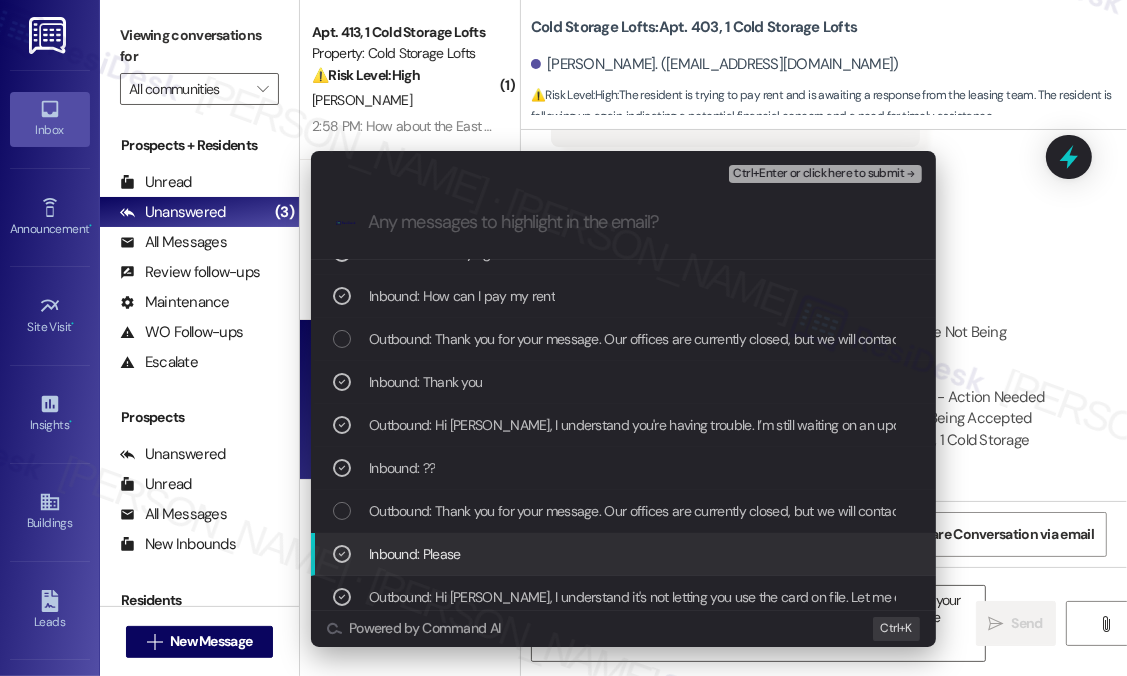 scroll, scrollTop: 300, scrollLeft: 0, axis: vertical 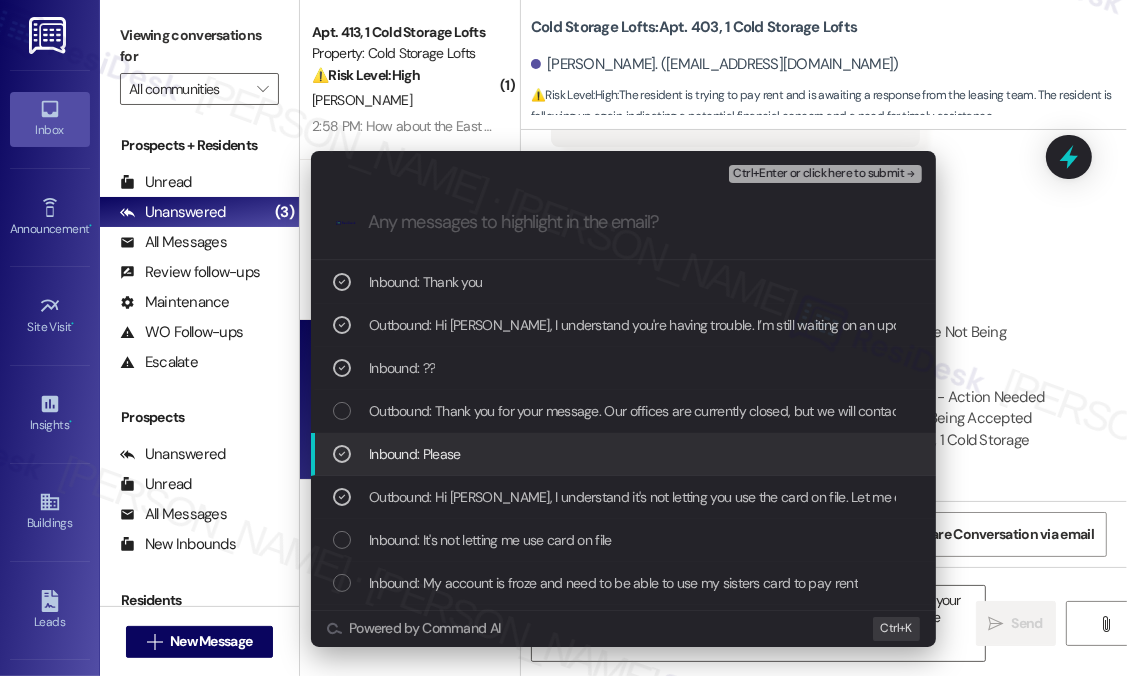 click on "Inbound: It's not letting me use card on file" at bounding box center [490, 540] 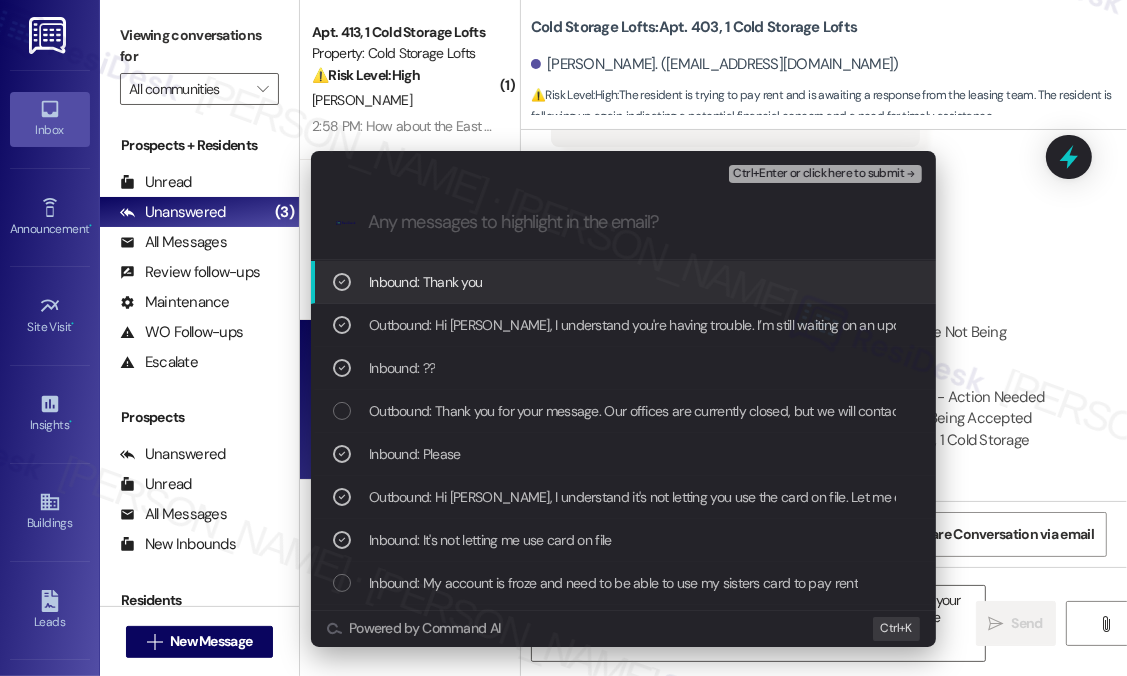 click on "Ctrl+Enter or click here to submit" at bounding box center (818, 174) 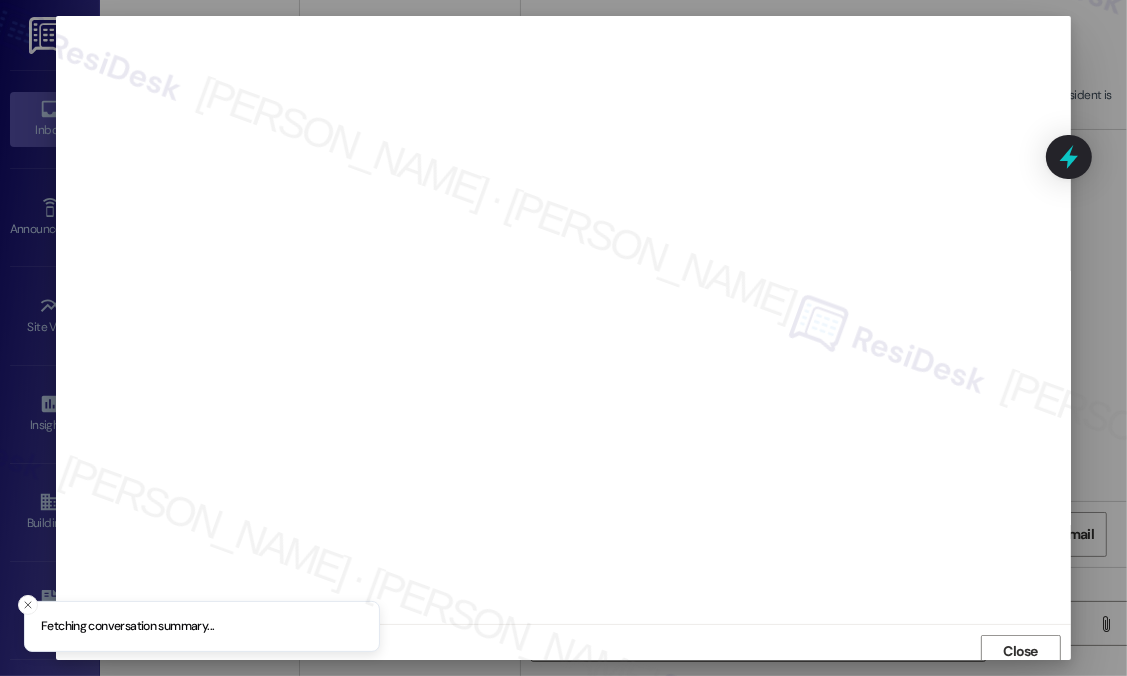 scroll, scrollTop: 7, scrollLeft: 0, axis: vertical 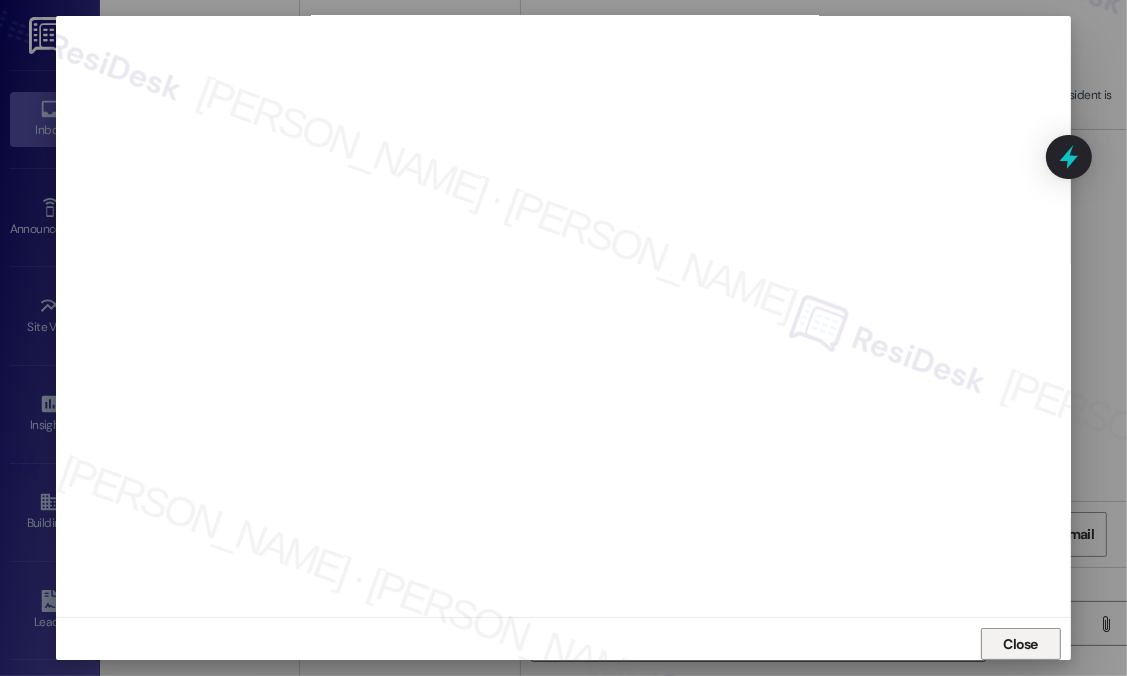 click on "Close" at bounding box center [1020, 644] 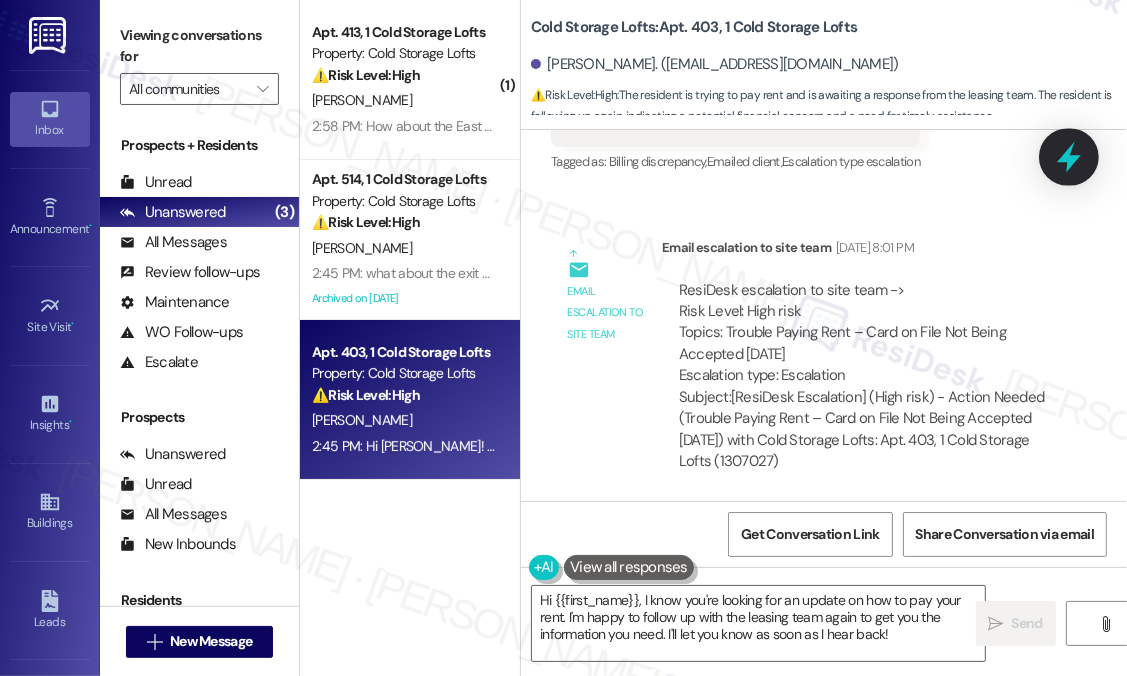 click 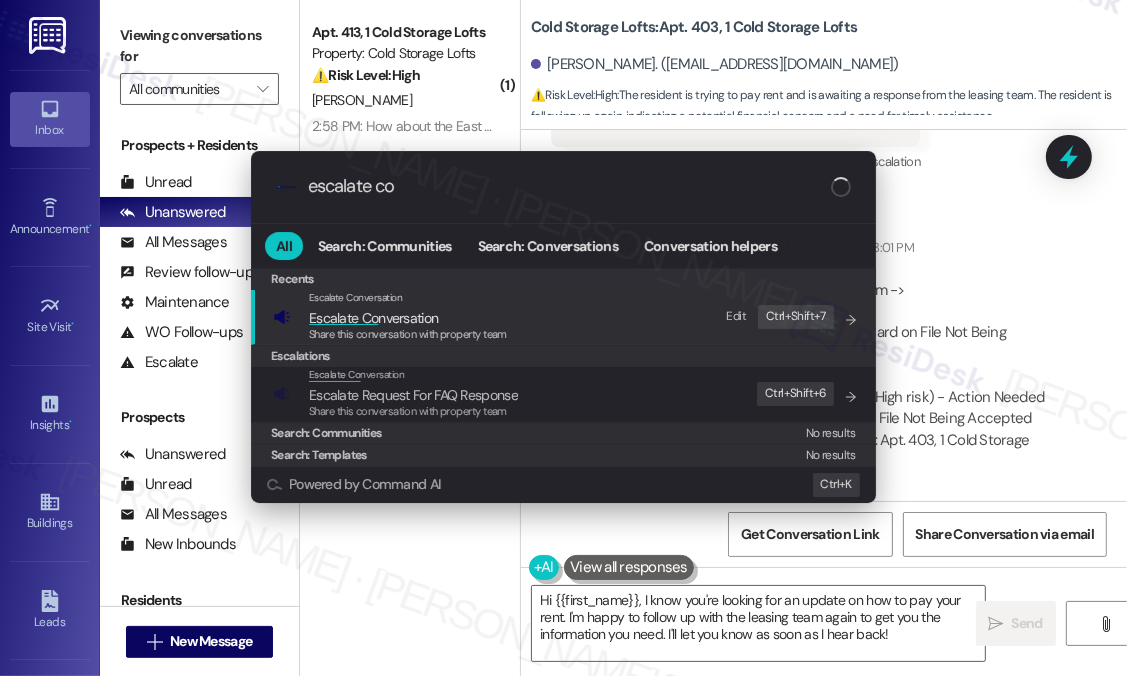 type on "escalate con" 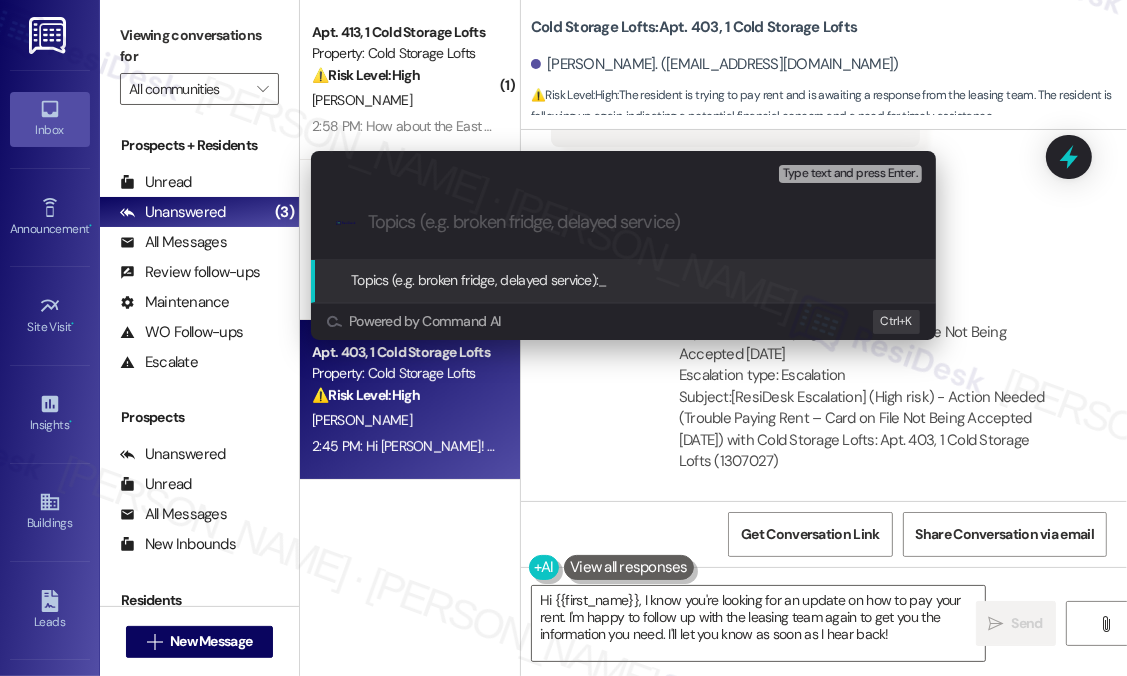 paste on "Trouble Paying Rent – Card on File Not Being Accepted [DATE]" 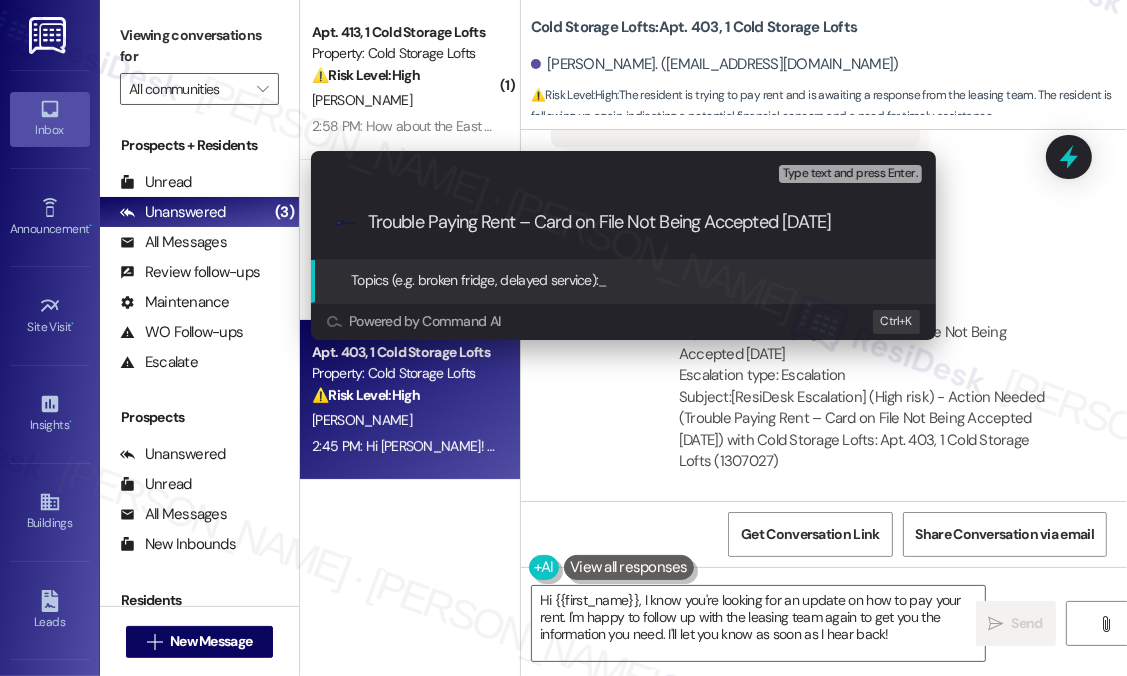 scroll, scrollTop: 0, scrollLeft: 5, axis: horizontal 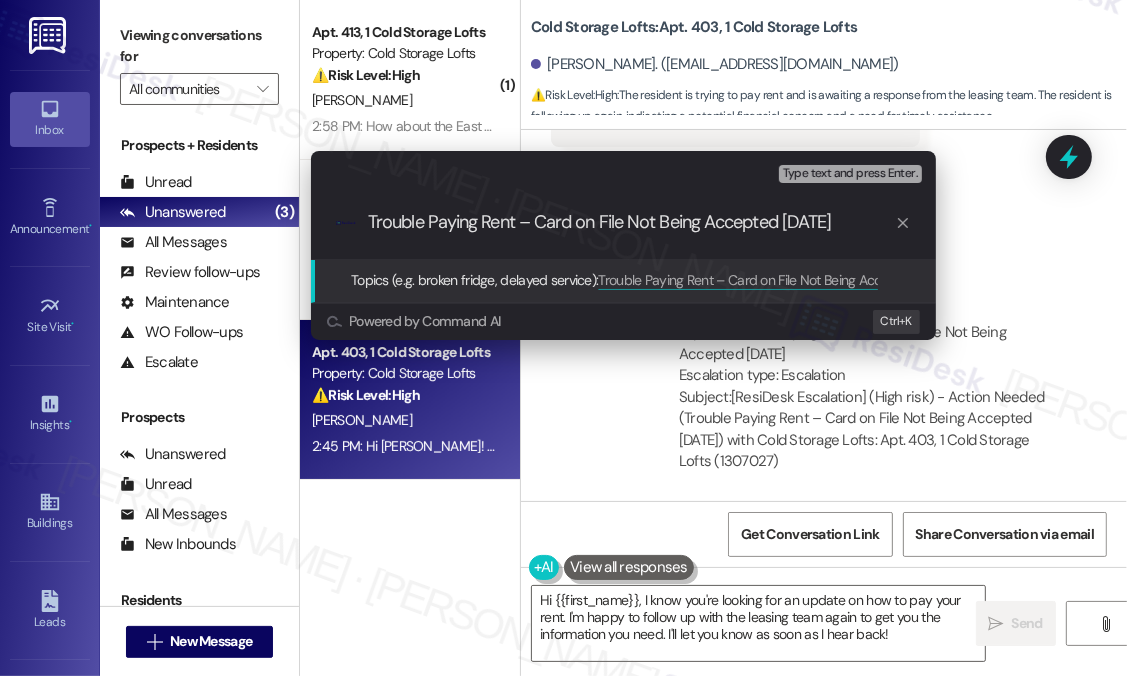 type 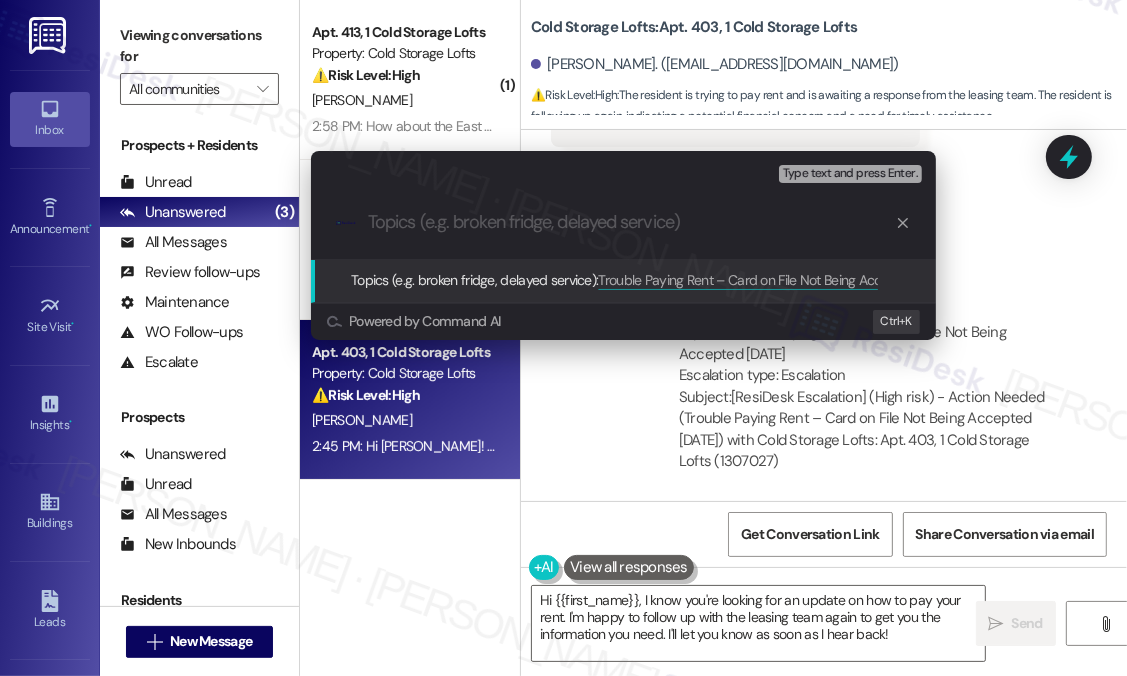 scroll, scrollTop: 0, scrollLeft: 0, axis: both 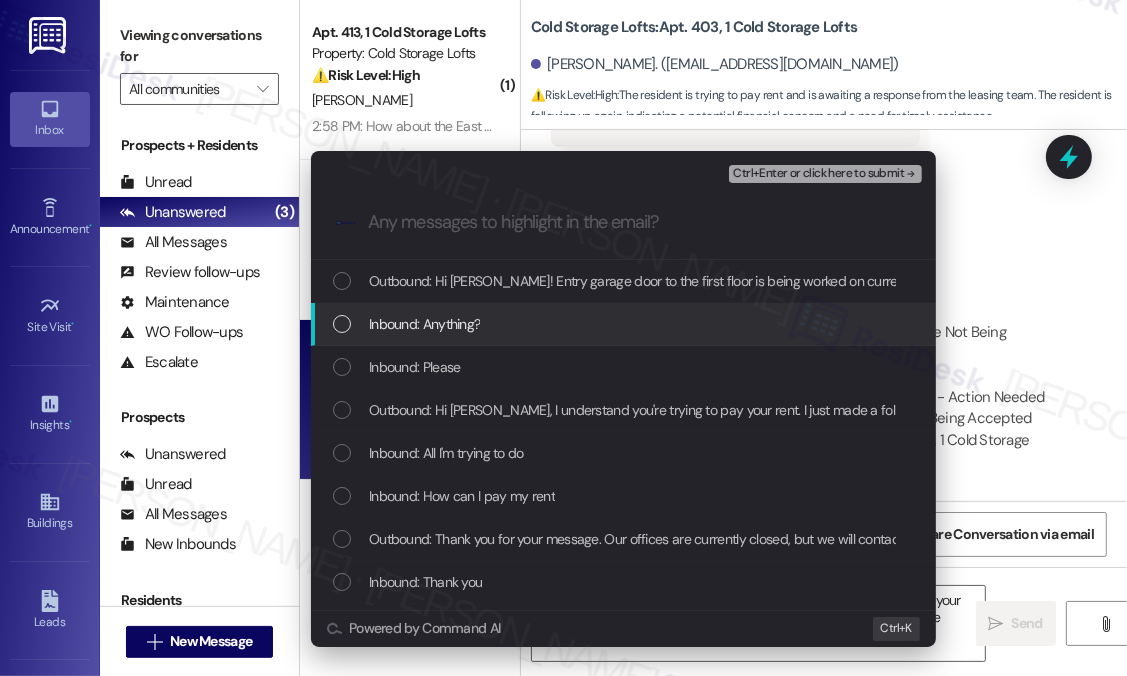 click on "Inbound: Anything?" at bounding box center (625, 324) 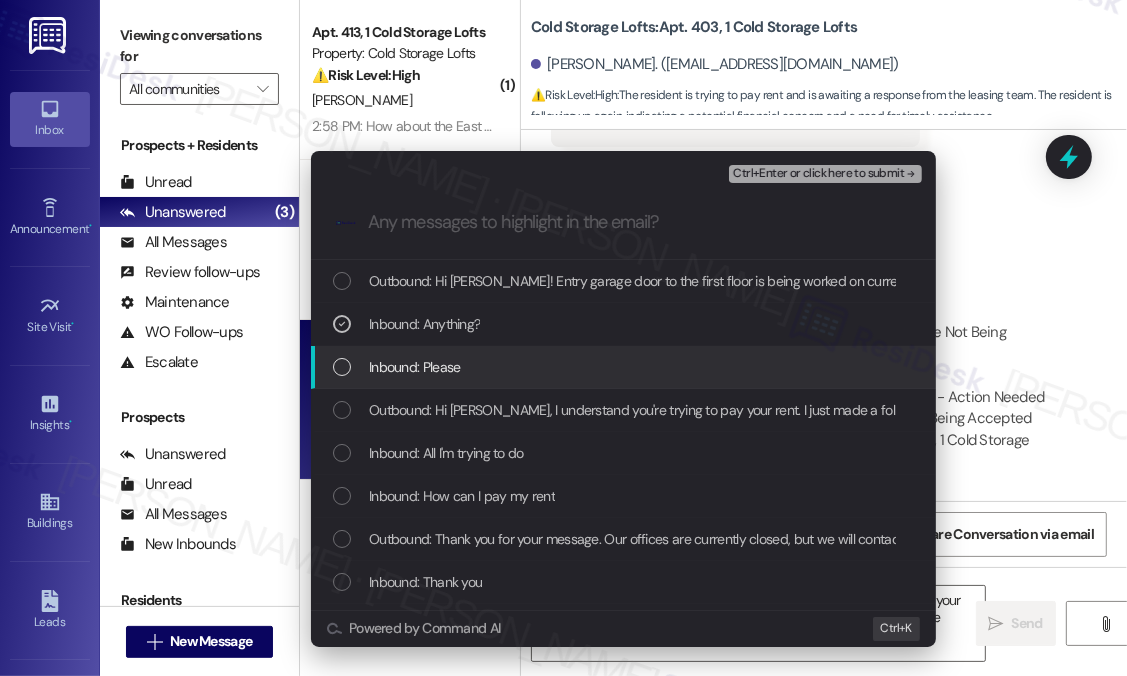 click on "Inbound: Please" at bounding box center [625, 367] 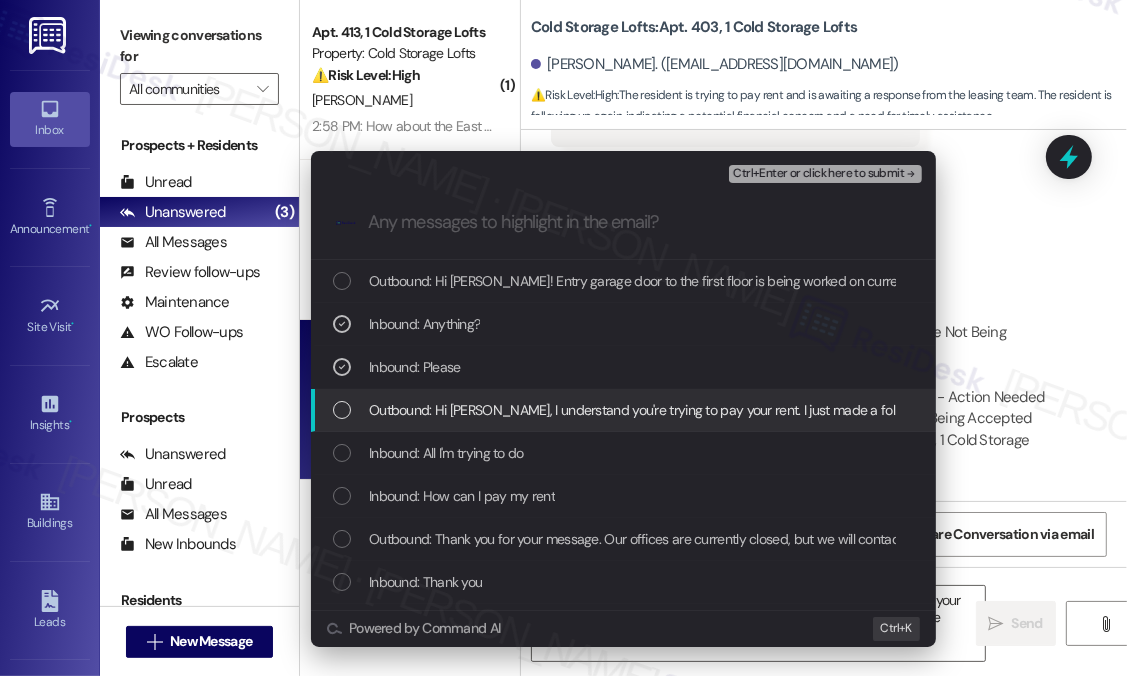 click on "Outbound: Hi [PERSON_NAME], I understand you're trying to pay your rent. I just made a follow-up to our leasing team. I will let you know as soon as I hear from them. I appreciate your patience." at bounding box center [925, 410] 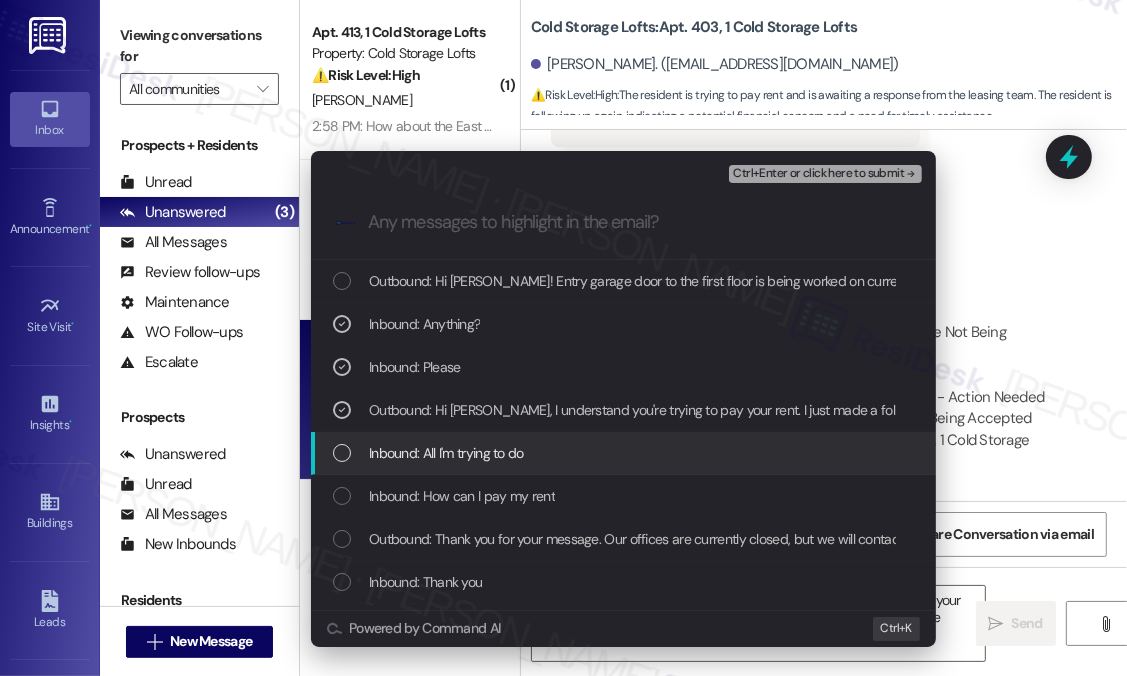 click on "Inbound: All I'm trying to do" at bounding box center [446, 453] 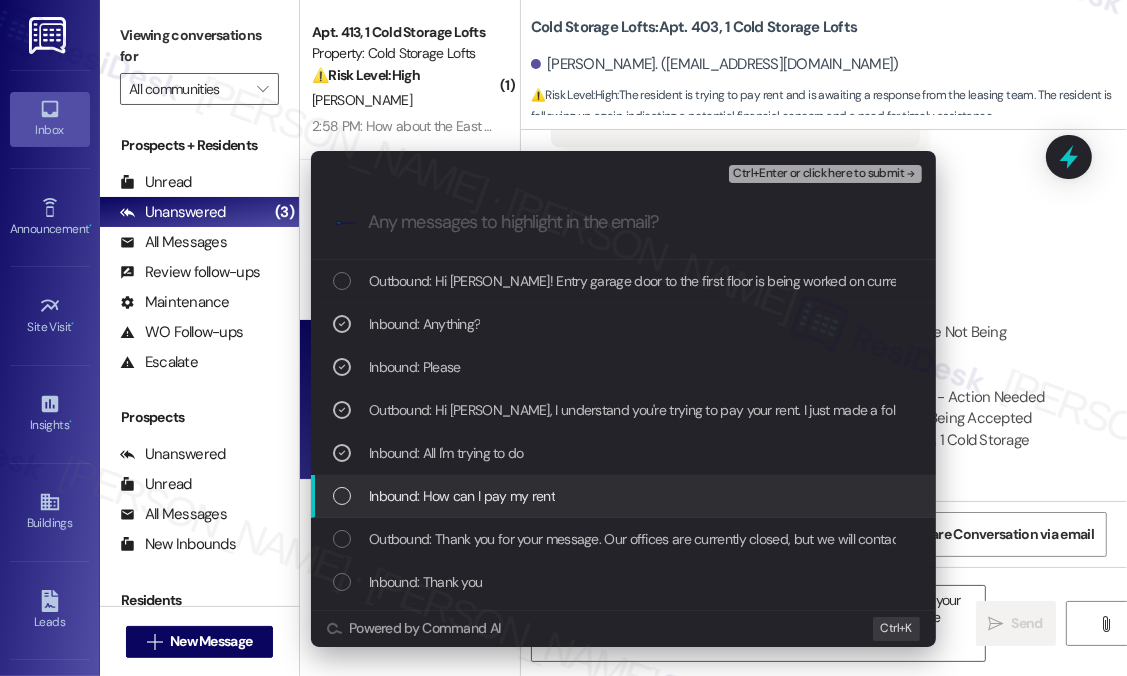 click on "Inbound: How can I pay my rent" at bounding box center [462, 496] 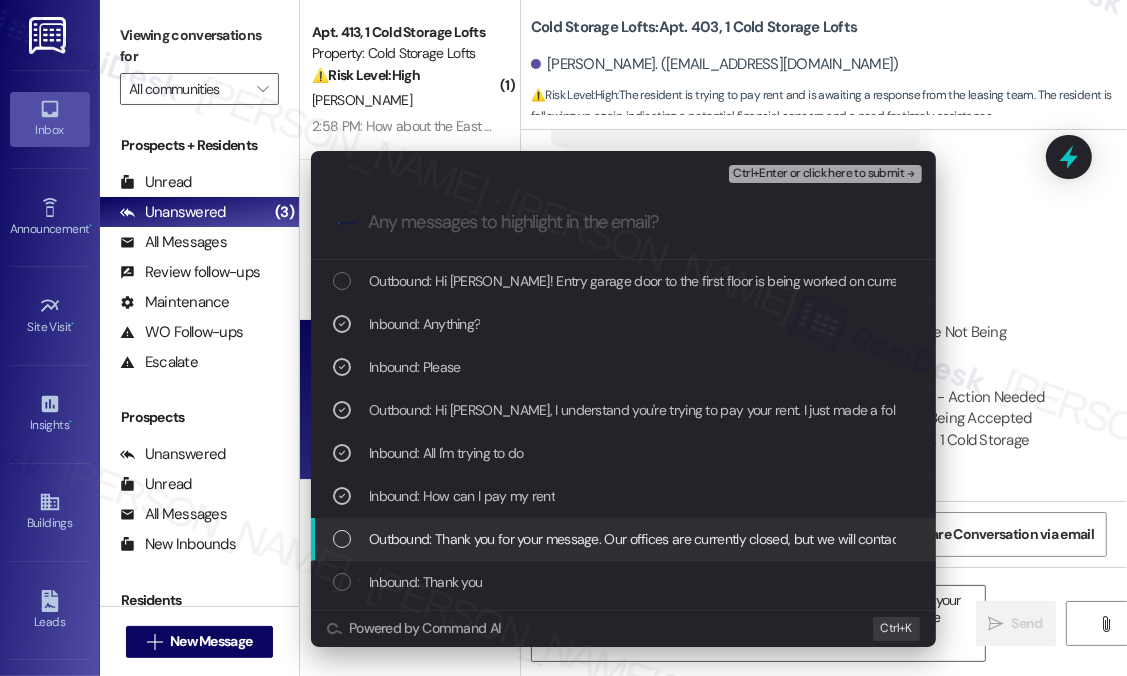 click on "Outbound: Thank you for your message. Our offices are currently closed, but we will contact you when we resume operations. For emergencies, please contact your emergency number [PHONE_NUMBER]." at bounding box center [961, 539] 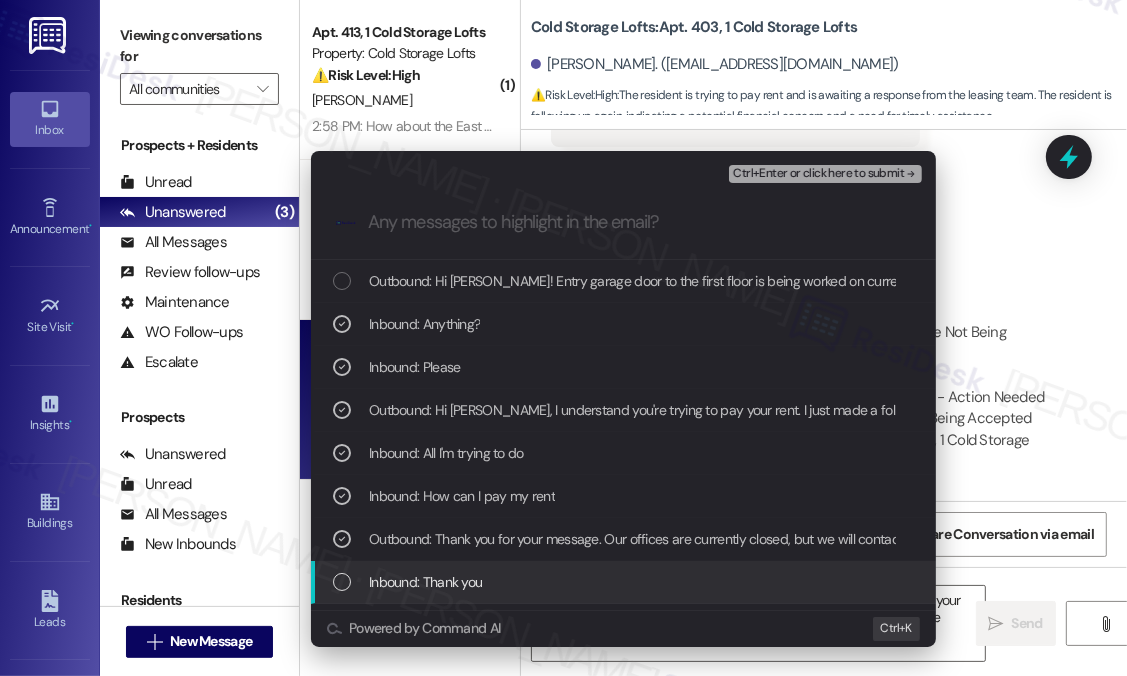 click on "Inbound: Thank you" at bounding box center (425, 582) 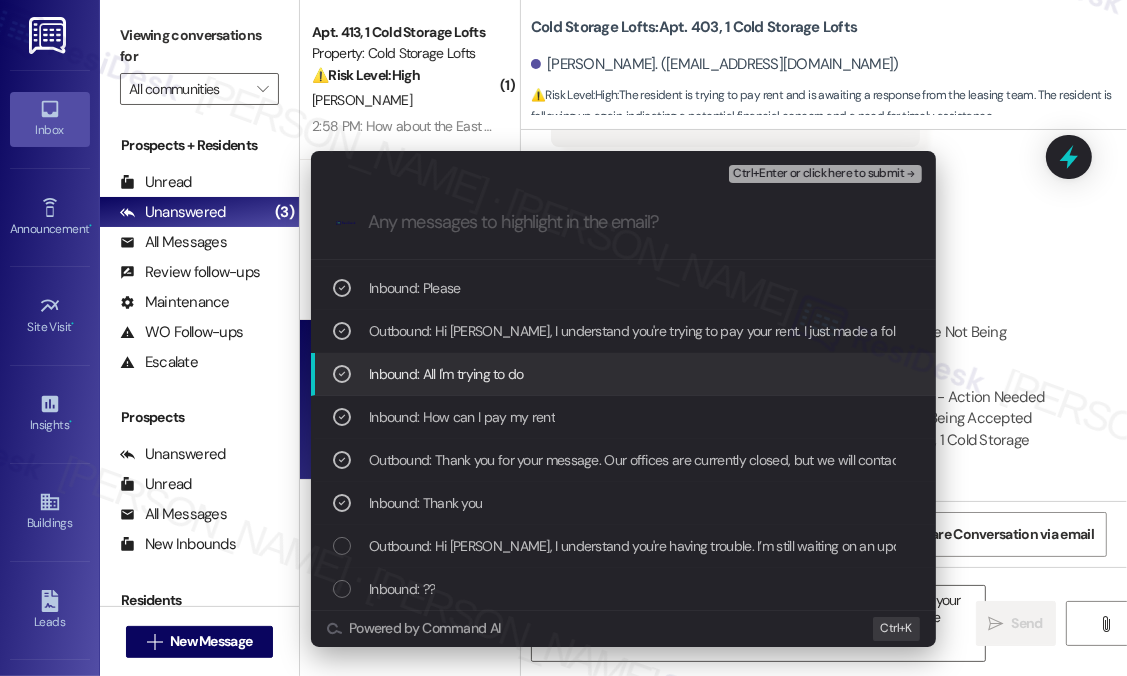 scroll, scrollTop: 200, scrollLeft: 0, axis: vertical 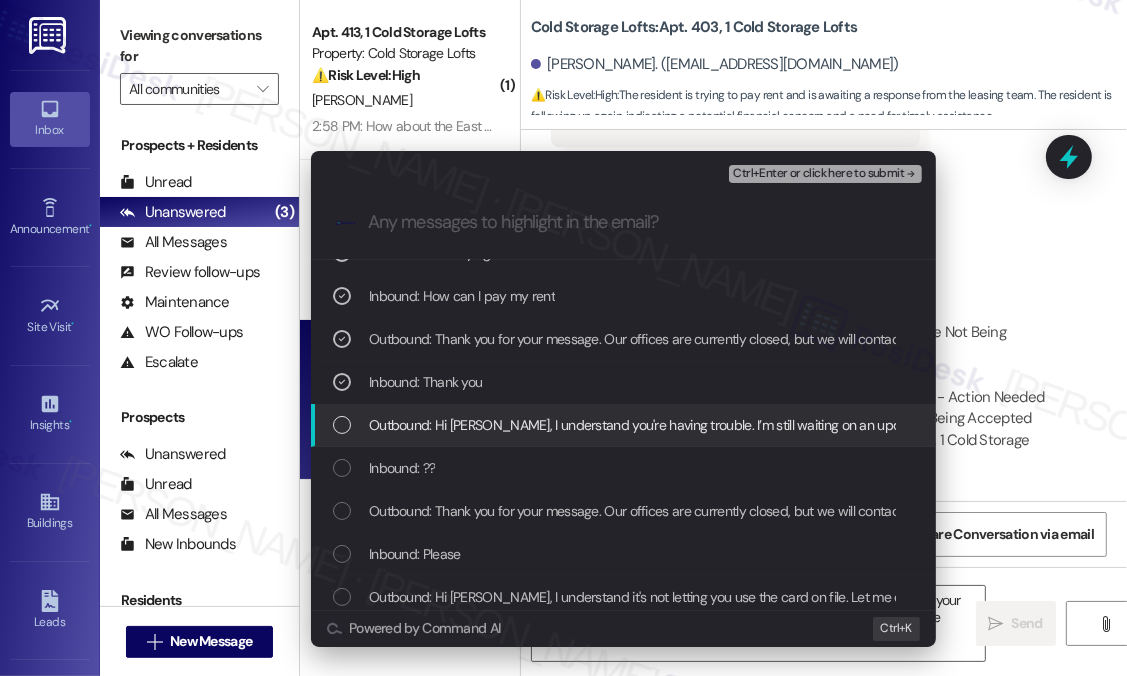 click on "Outbound: Hi [PERSON_NAME], I understand you're having trouble. I’m still waiting on an update from the leasing team regarding the issue with the card on file. I’ll let you know as soon as I hear back. Thanks for your patience!" at bounding box center (1013, 425) 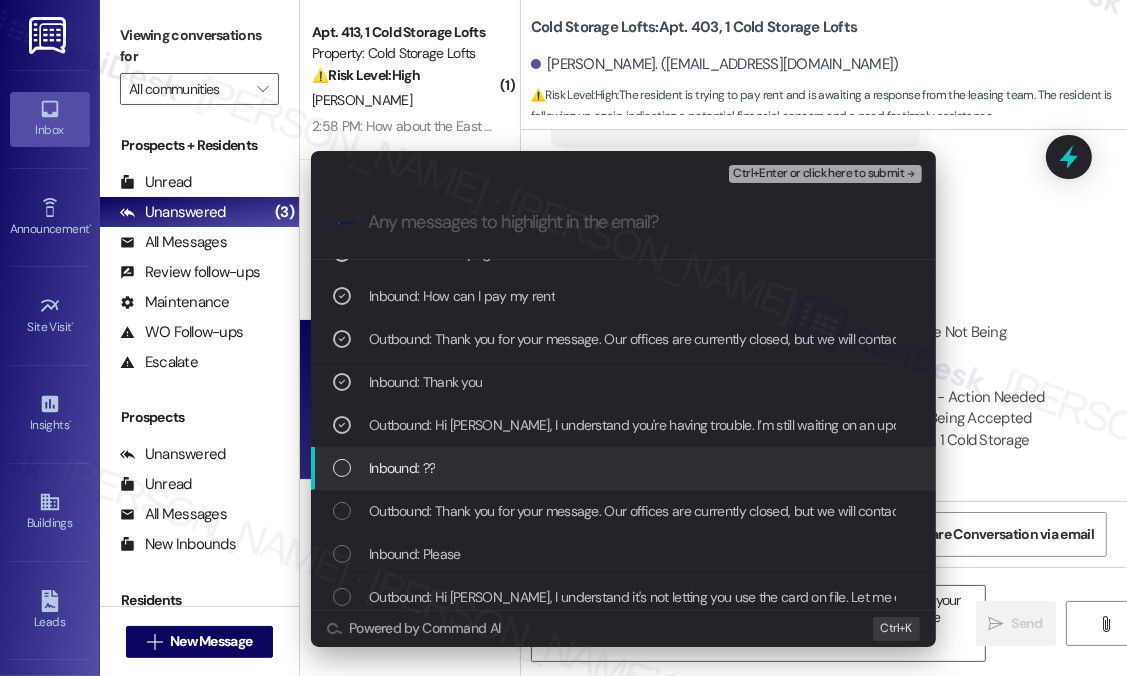 click on "Inbound: ??" at bounding box center (623, 468) 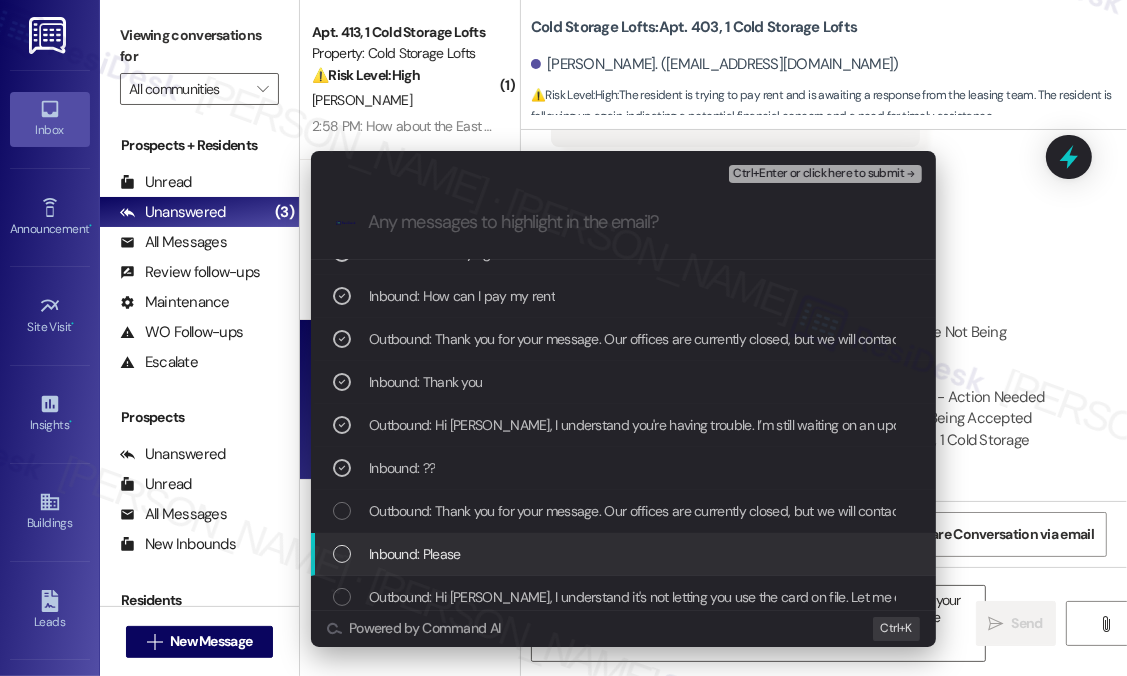 drag, startPoint x: 511, startPoint y: 555, endPoint x: 509, endPoint y: 589, distance: 34.058773 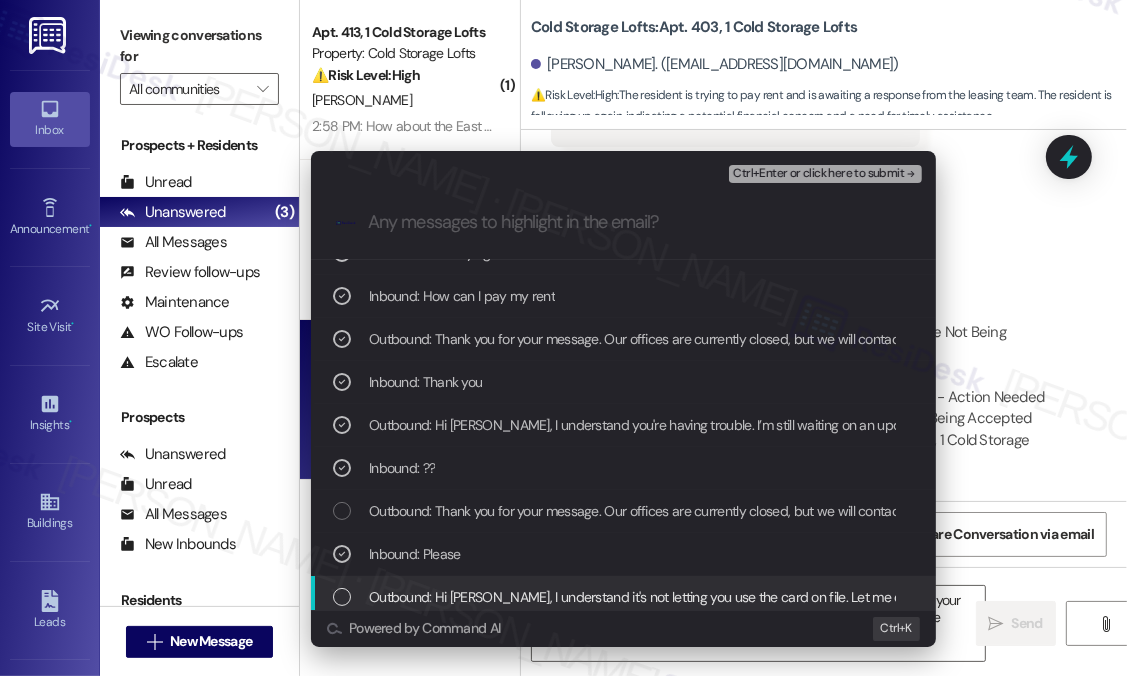 click on "Outbound: Hi [PERSON_NAME], I understand it's not letting you use the card on file. Let me check on that for you right away." at bounding box center [726, 597] 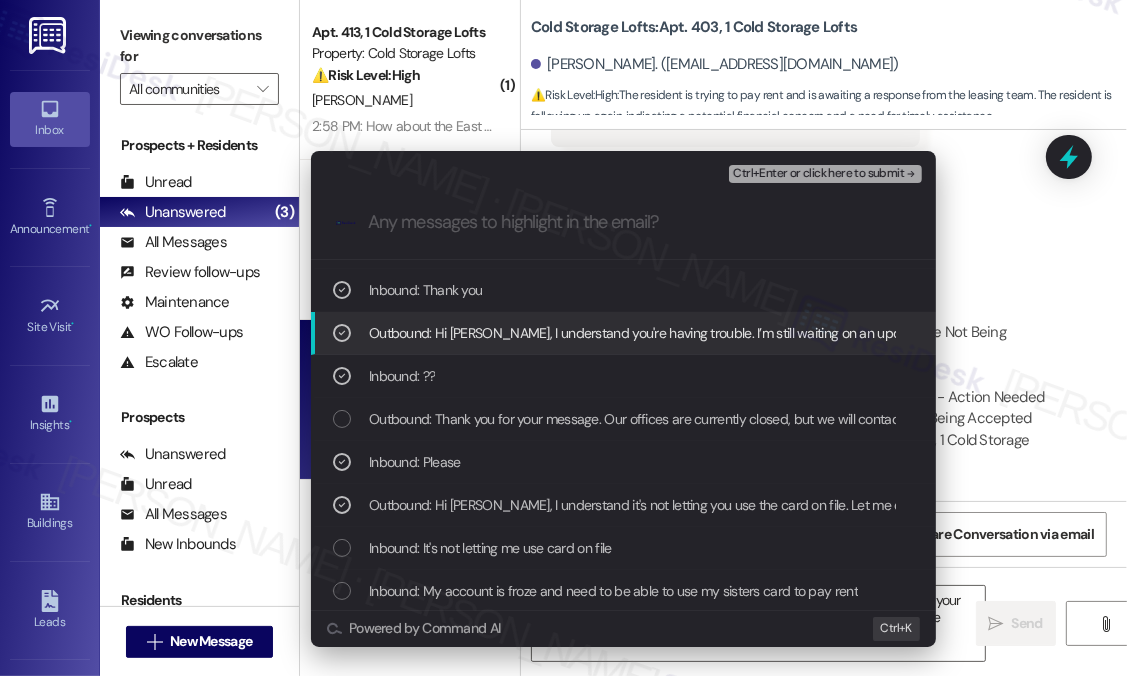 scroll, scrollTop: 400, scrollLeft: 0, axis: vertical 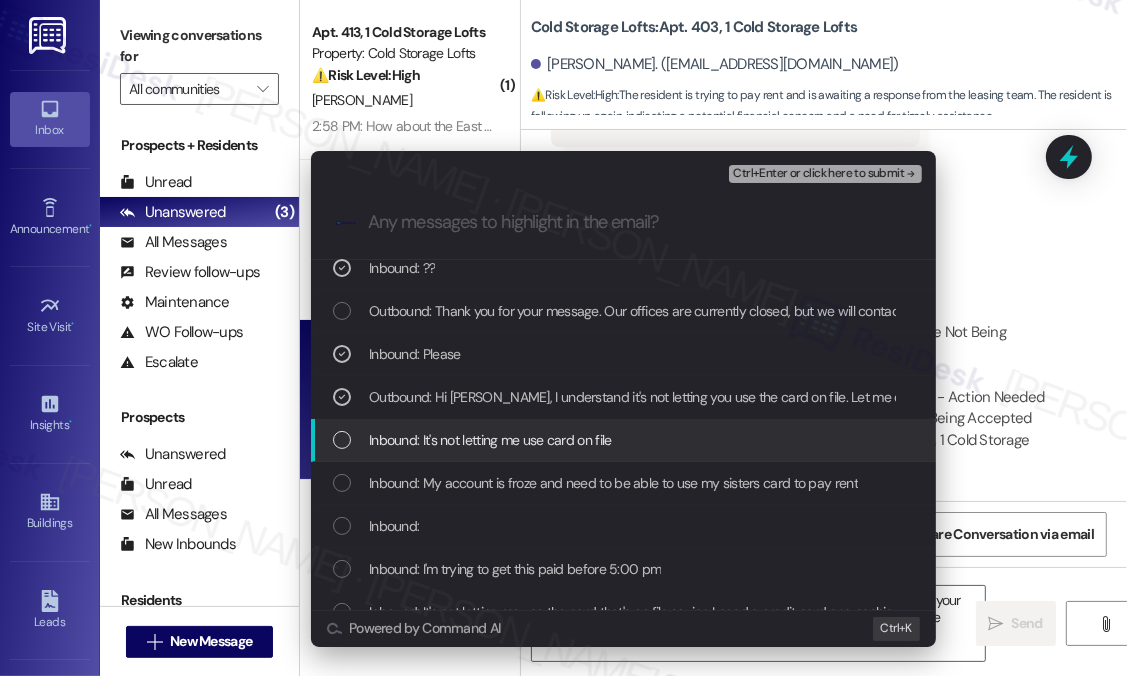 click on "Inbound: It's not letting me use card on file" at bounding box center [625, 440] 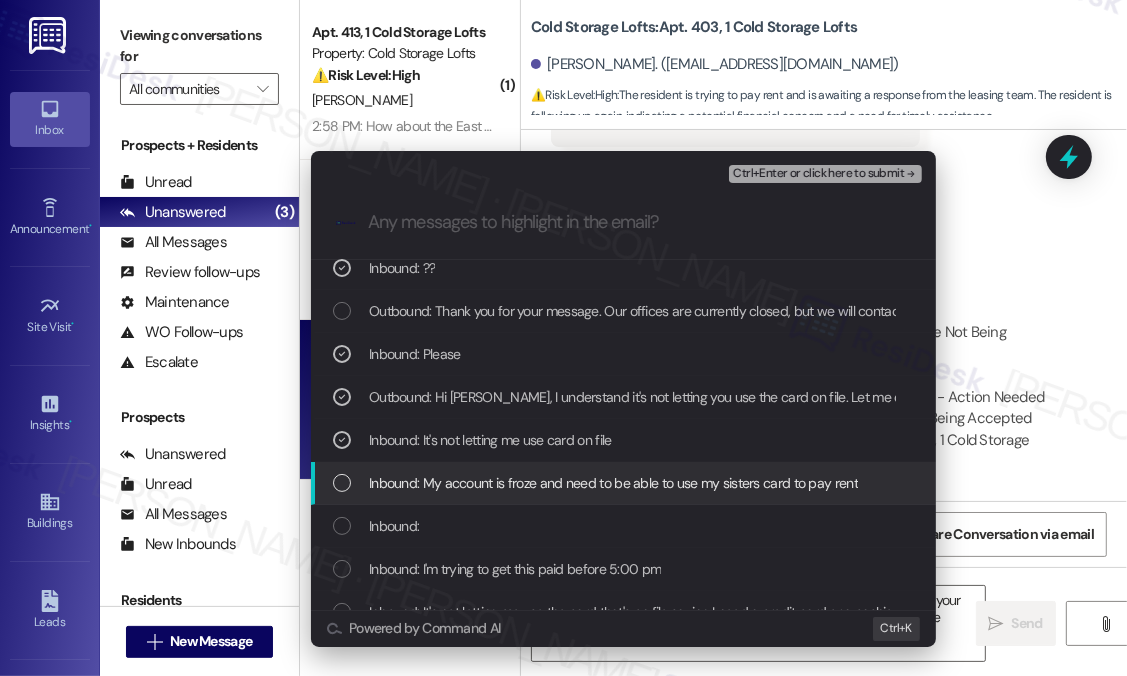 click on "Inbound: My account is froze and need to be able to use my sisters card to pay rent" at bounding box center (613, 483) 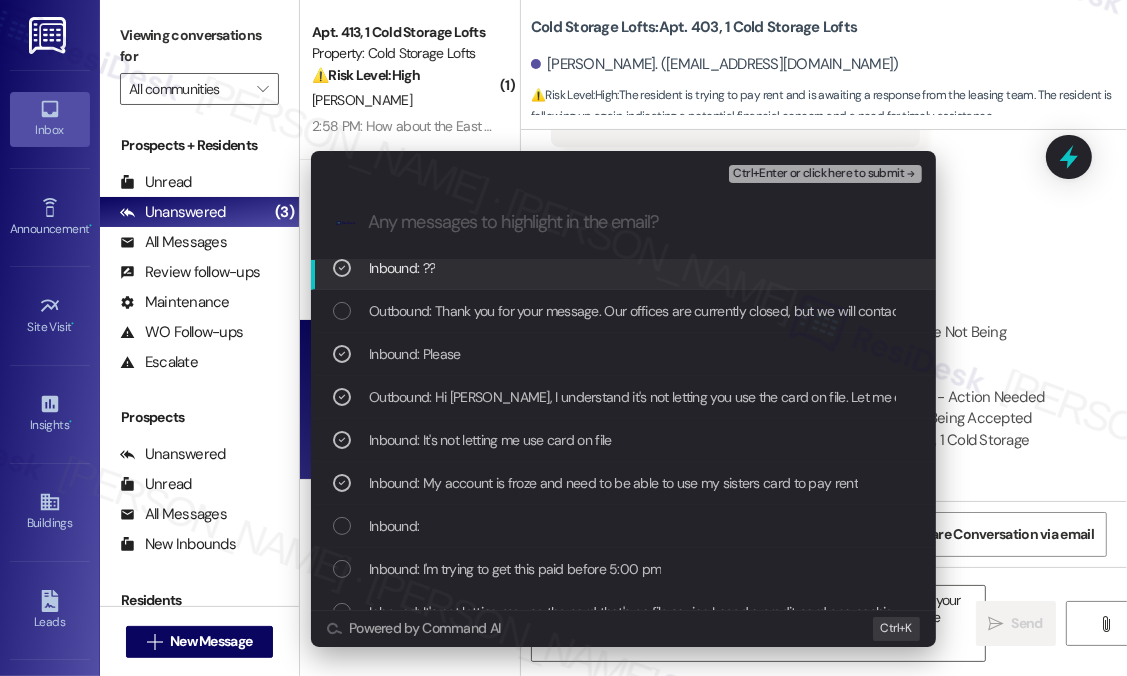 click on "Ctrl+Enter or click here to submit" at bounding box center [818, 174] 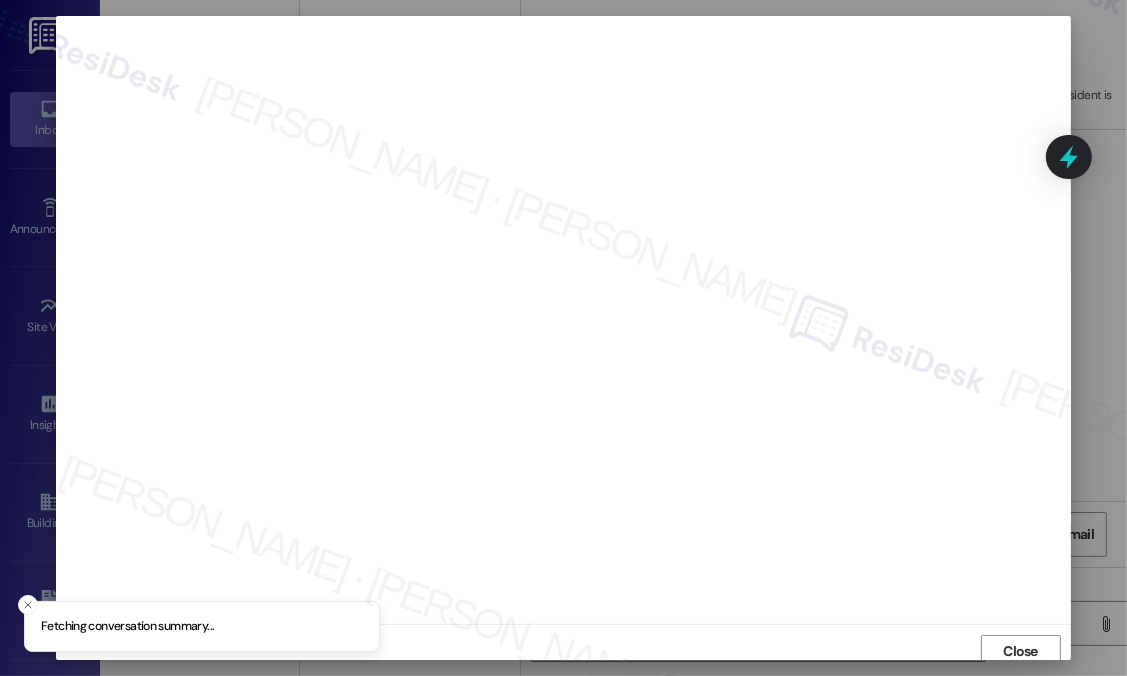 scroll, scrollTop: 7, scrollLeft: 0, axis: vertical 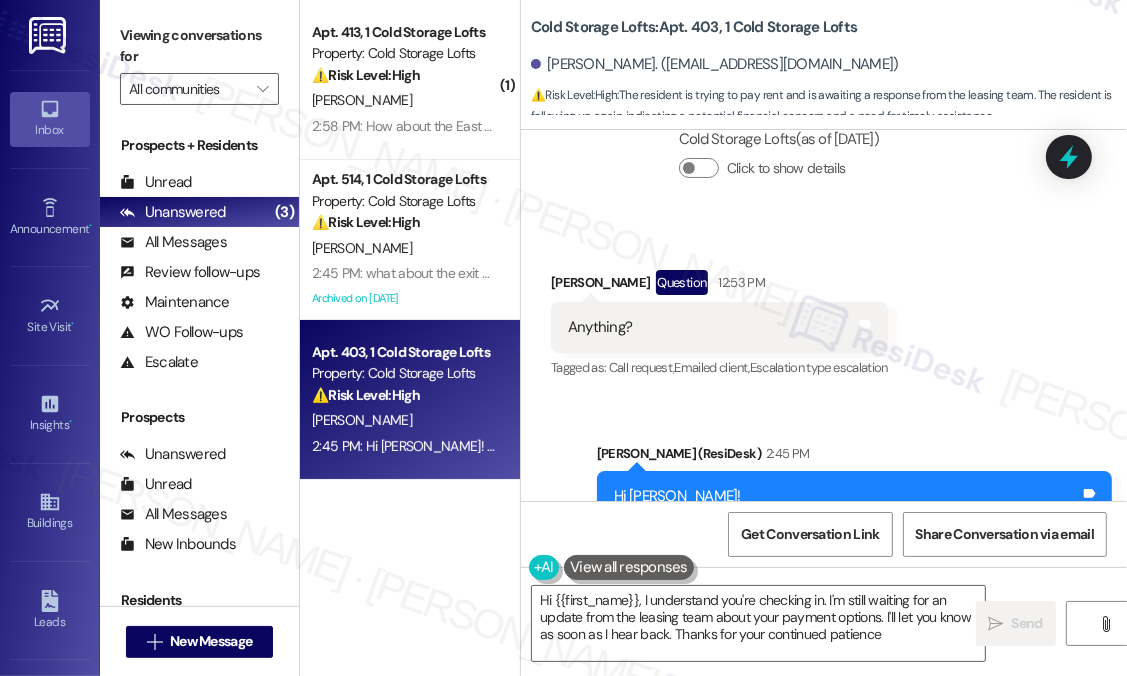 type on "Hi {{first_name}}, I understand you're checking in. I'm still waiting for an update from the leasing team about your payment options. I'll let you know as soon as I hear back. Thanks for your continued patience!" 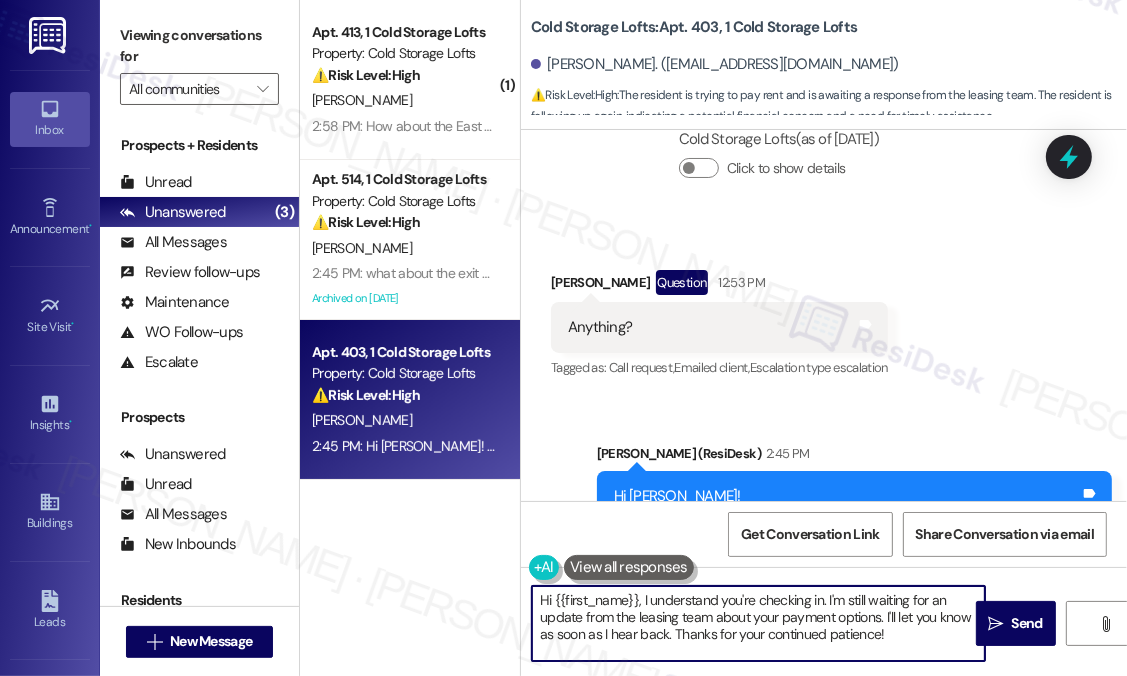 click on "Hi {{first_name}}, I understand you're checking in. I'm still waiting for an update from the leasing team about your payment options. I'll let you know as soon as I hear back. Thanks for your continued patience!" at bounding box center [758, 623] 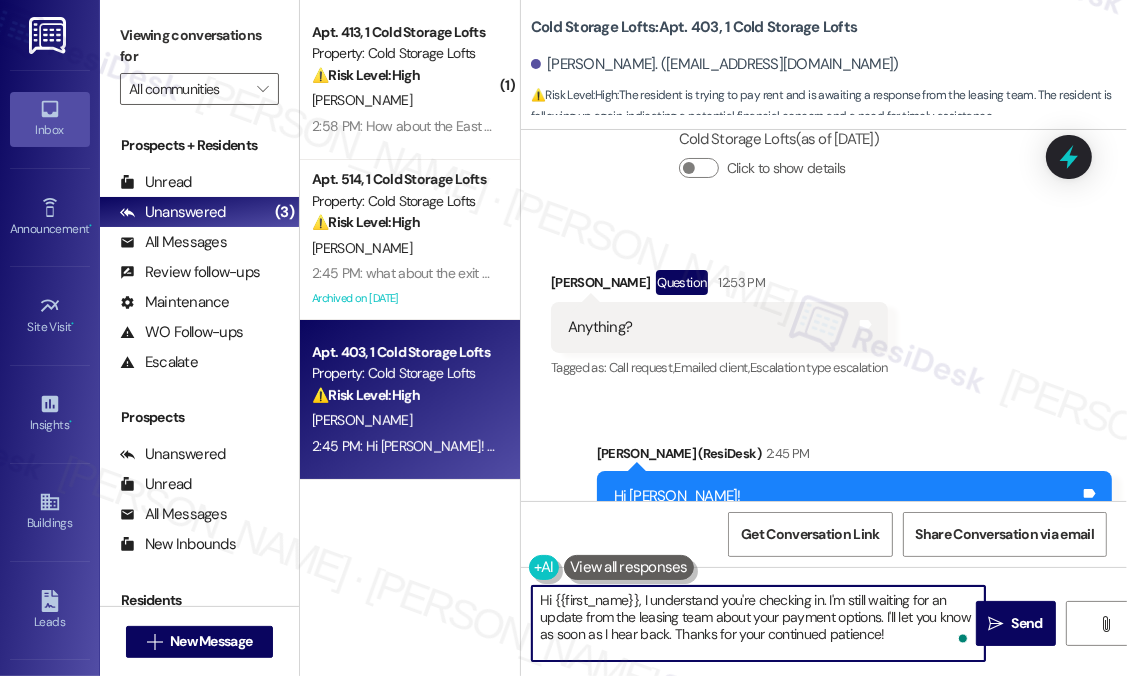 click on "Hi {{first_name}}, I understand you're checking in. I'm still waiting for an update from the leasing team about your payment options. I'll let you know as soon as I hear back. Thanks for your continued patience!" at bounding box center [758, 623] 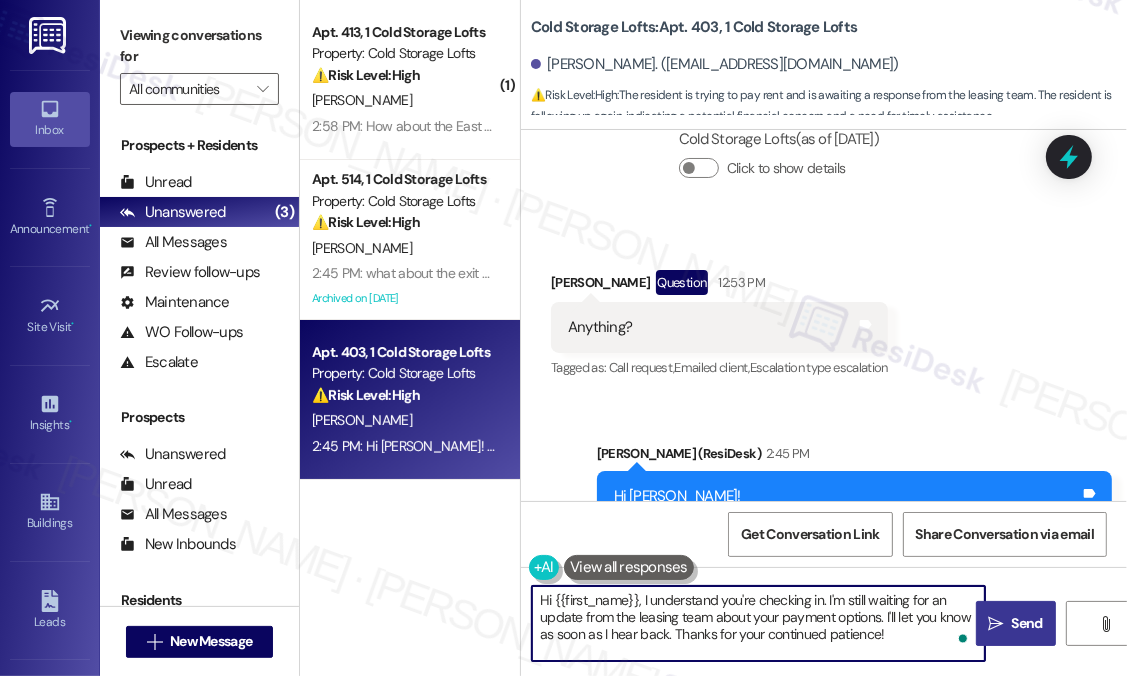 click on "" at bounding box center (995, 624) 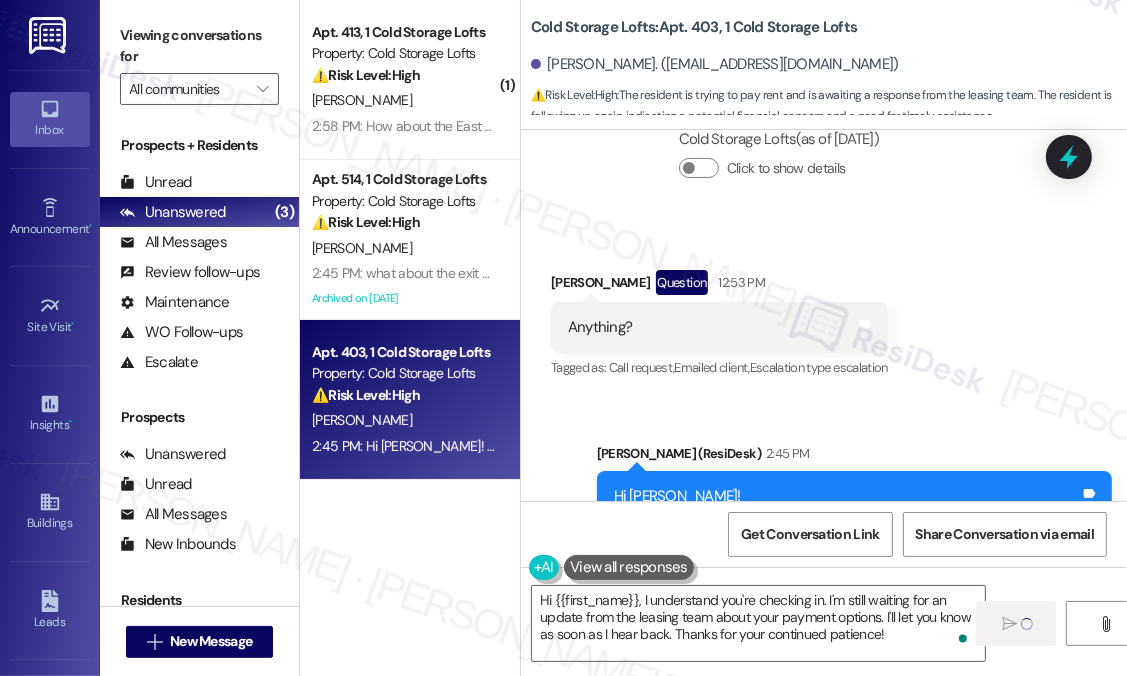 type 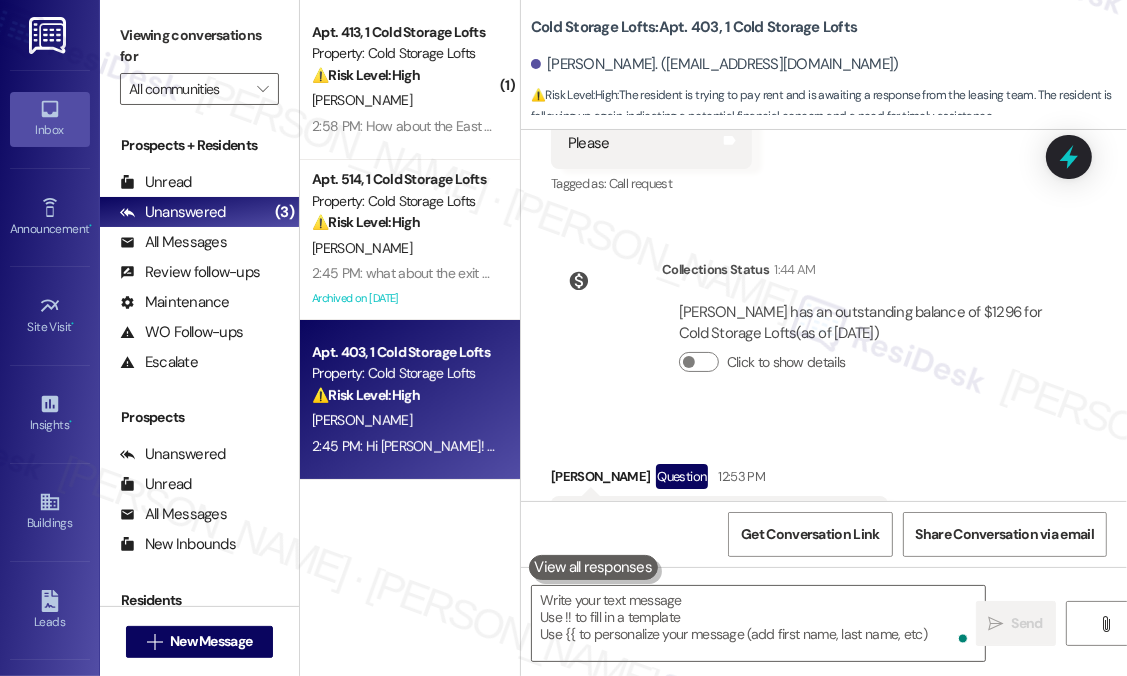 scroll, scrollTop: 30553, scrollLeft: 0, axis: vertical 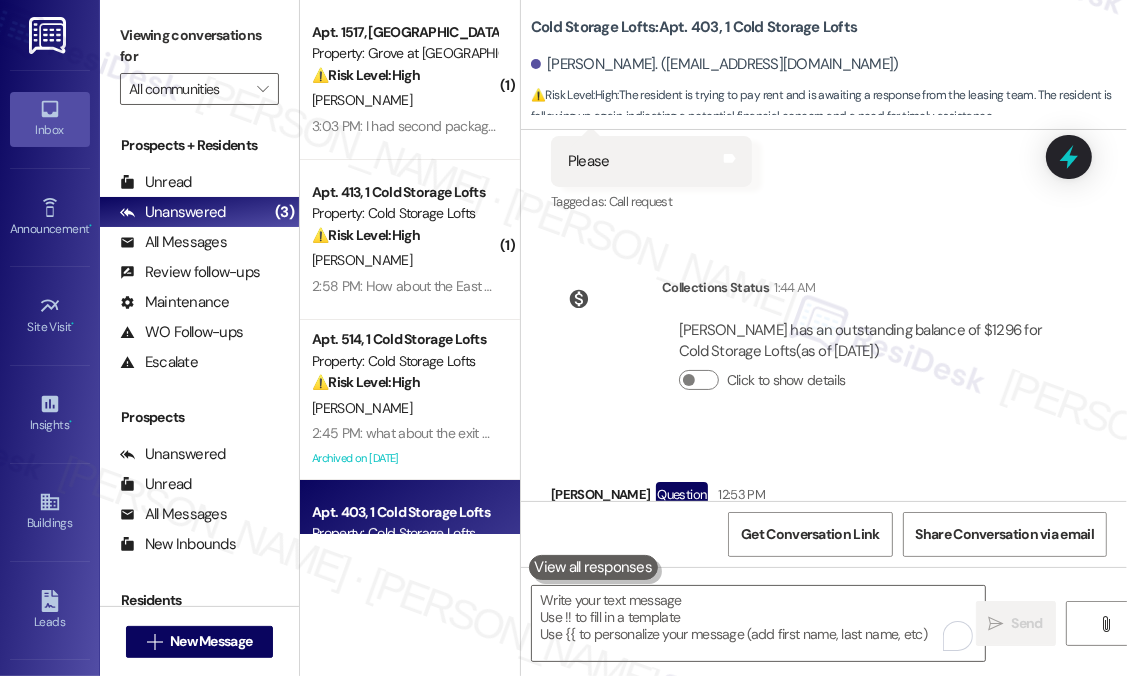 click on "Cold Storage Lofts:  Apt. 403, 1 Cold Storage Lofts" at bounding box center [731, 27] 